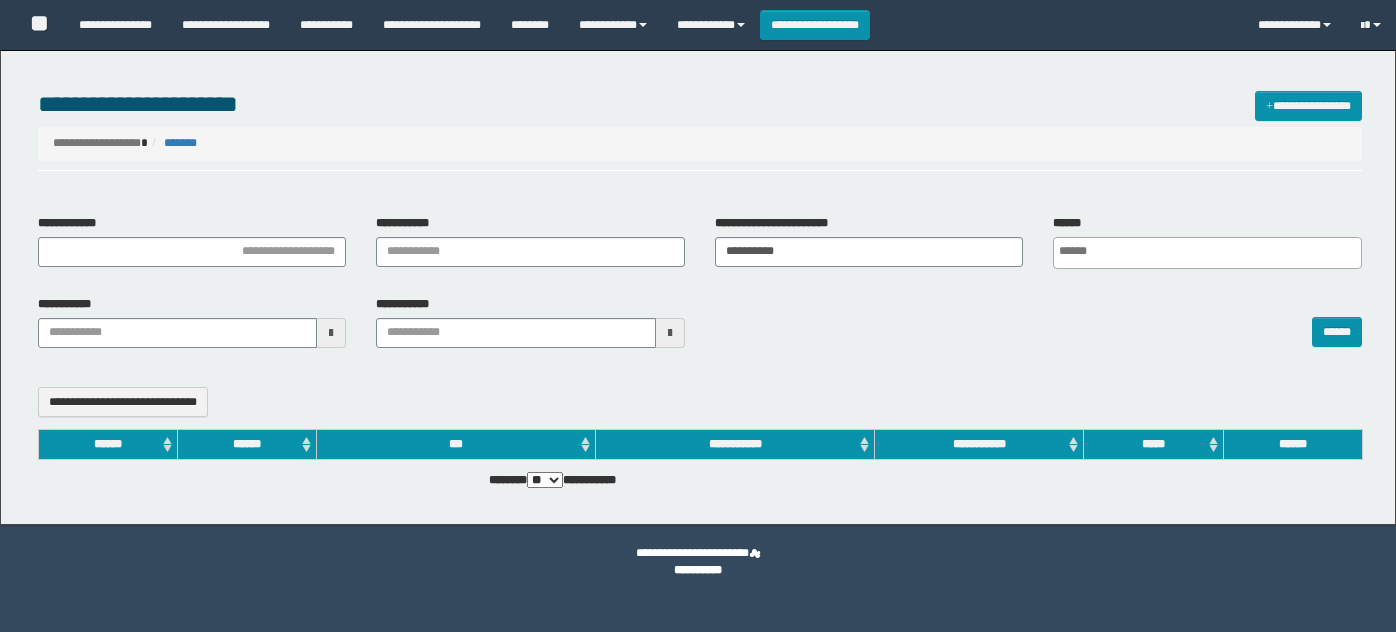 select 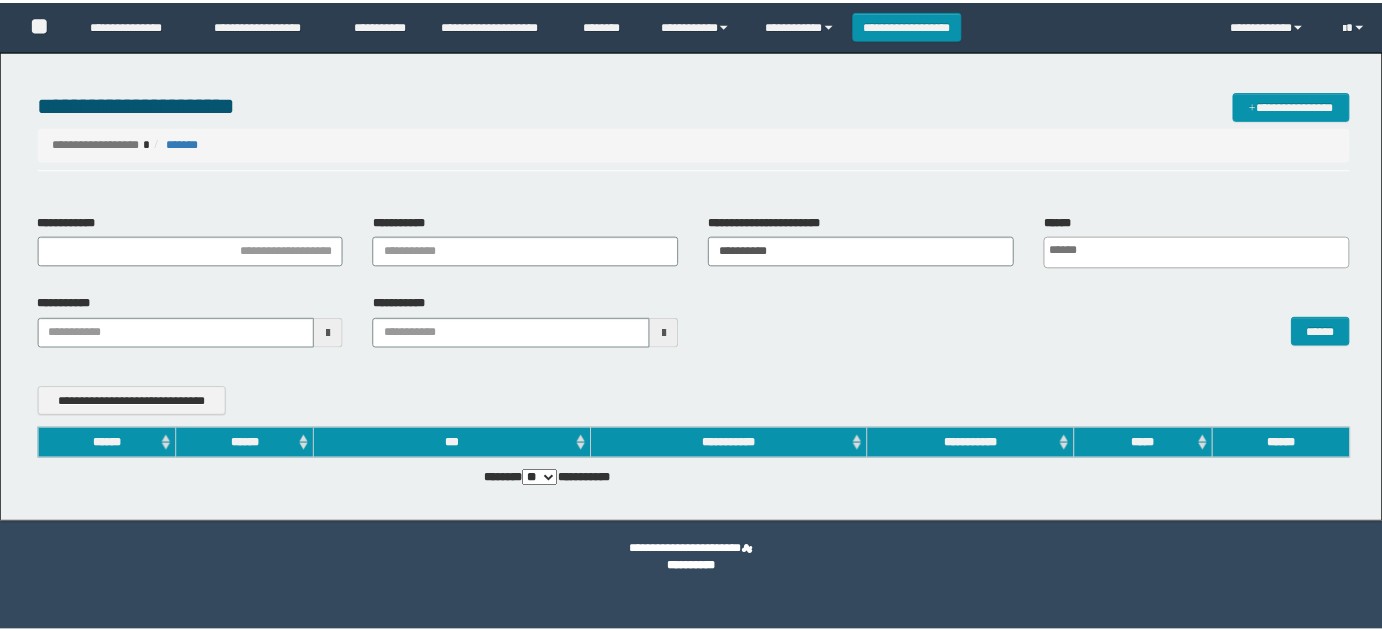 scroll, scrollTop: 0, scrollLeft: 0, axis: both 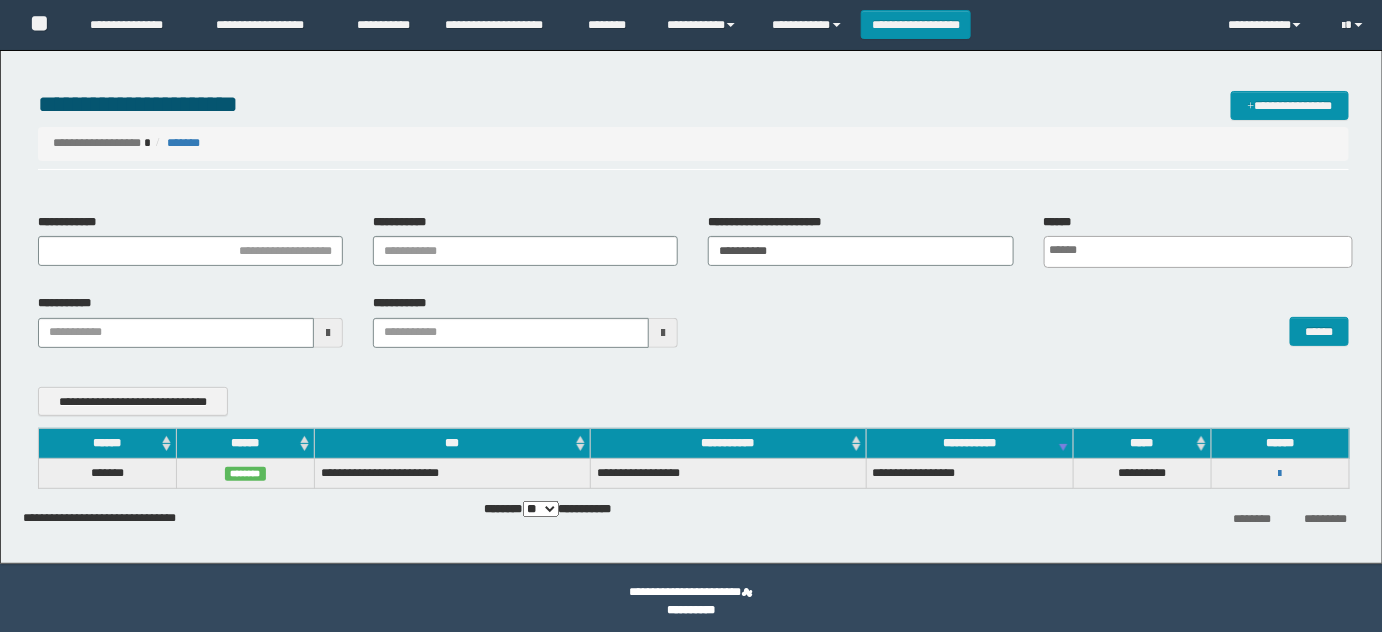 click on "**" at bounding box center (45, 25) 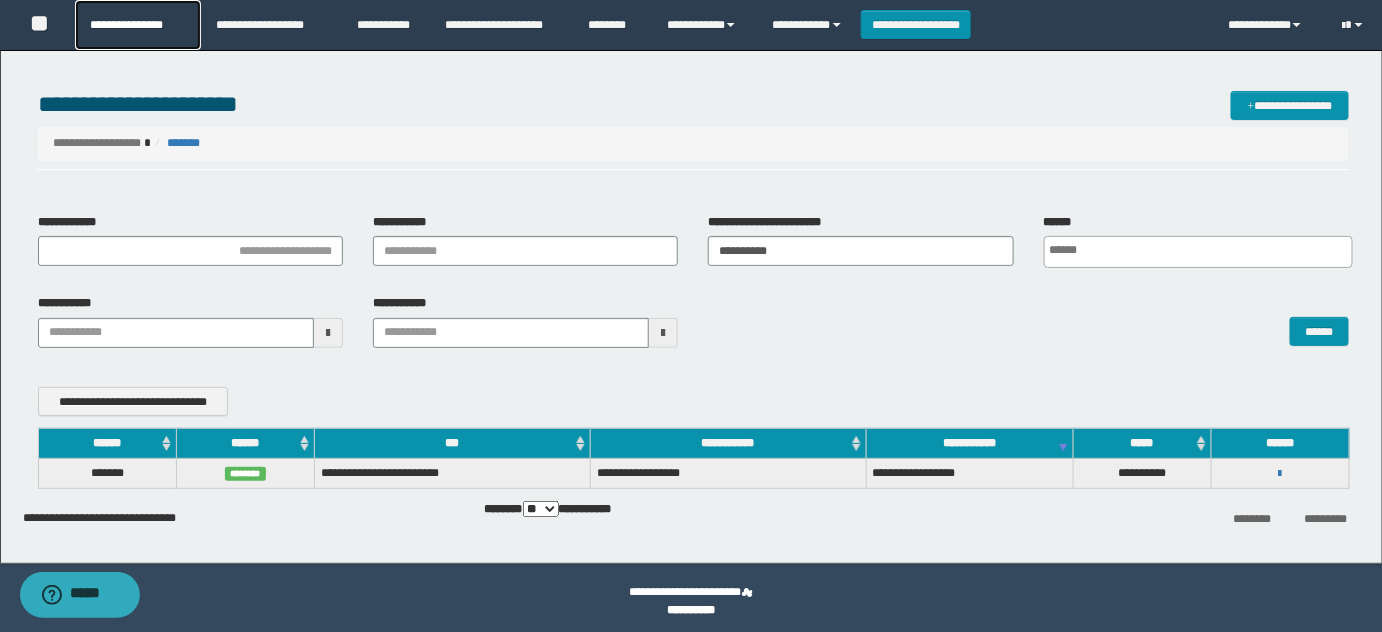 click on "**********" at bounding box center (137, 25) 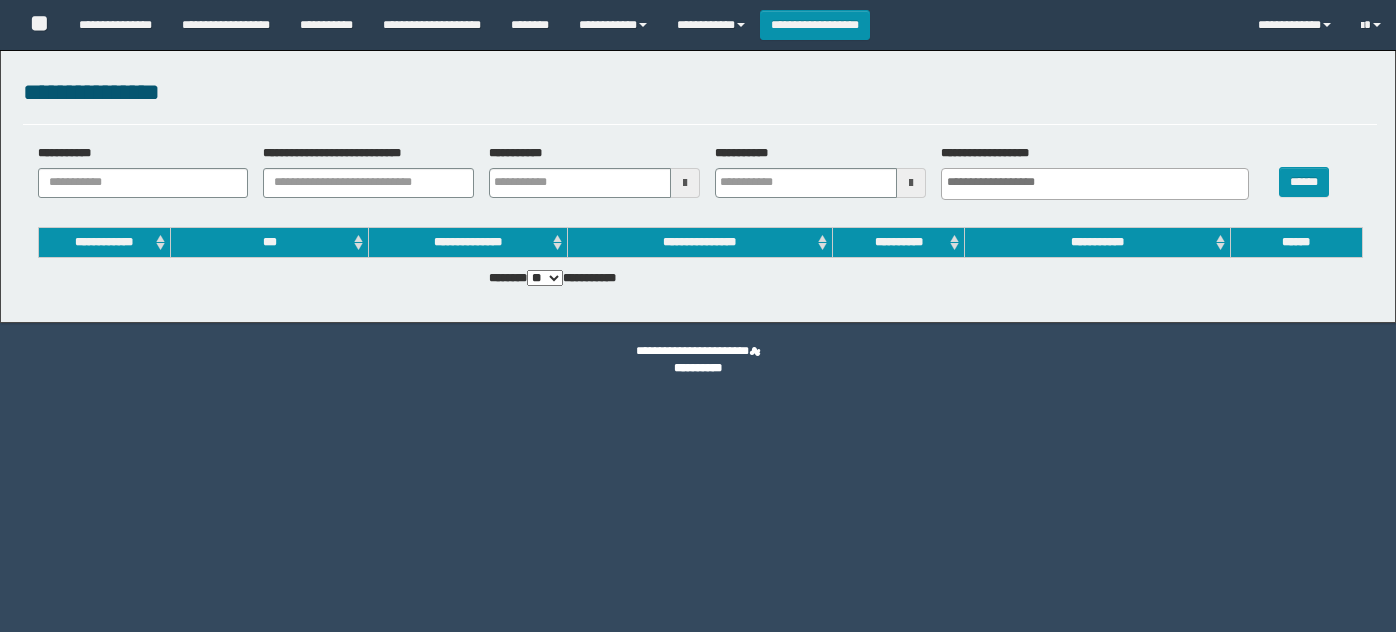 select 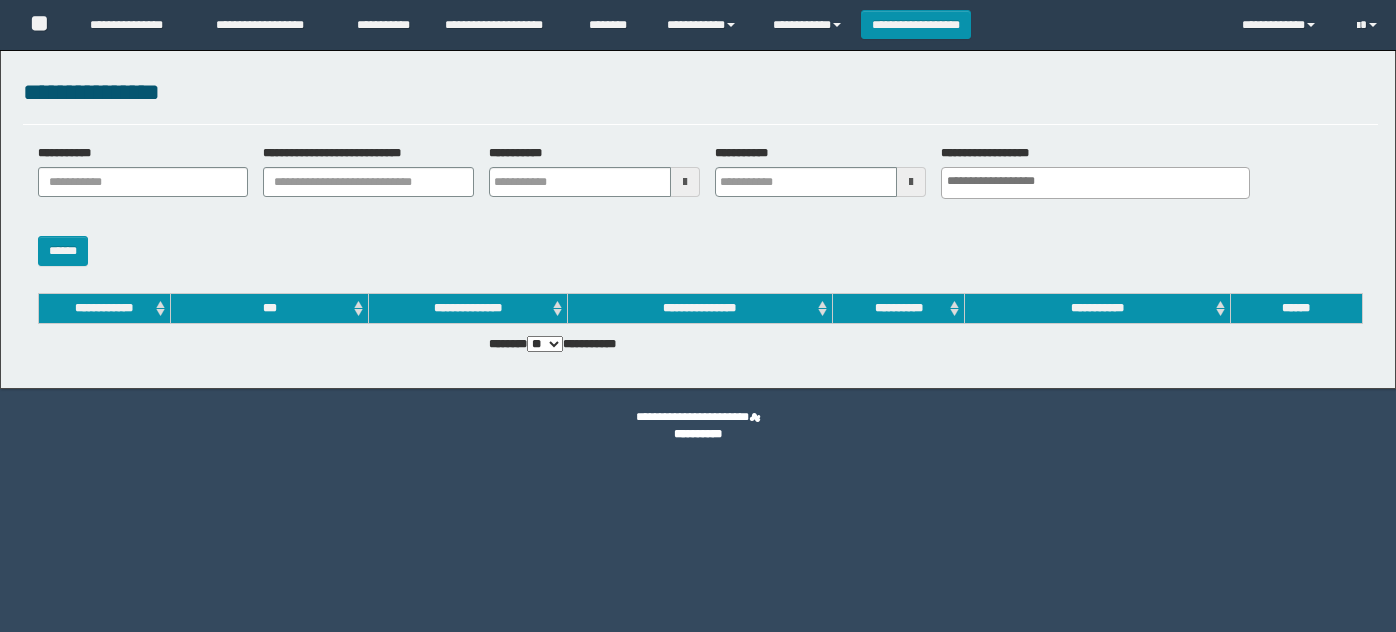 scroll, scrollTop: 0, scrollLeft: 0, axis: both 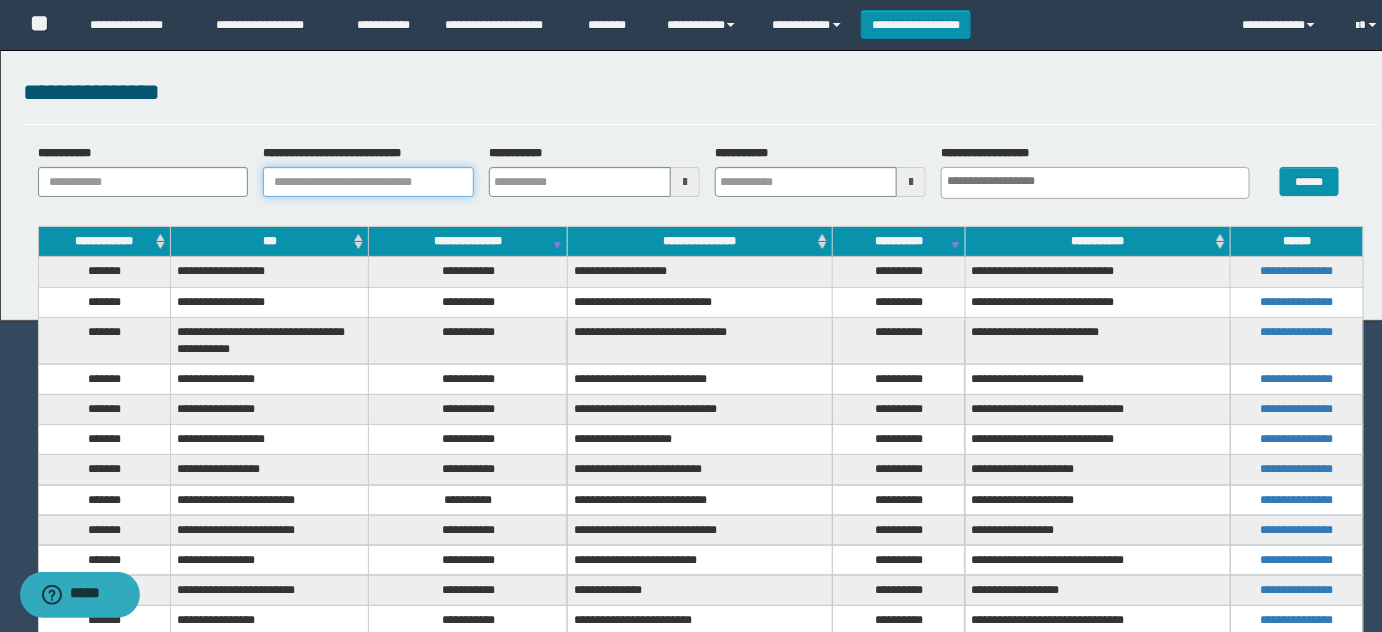 drag, startPoint x: 378, startPoint y: 175, endPoint x: 738, endPoint y: 214, distance: 362.10632 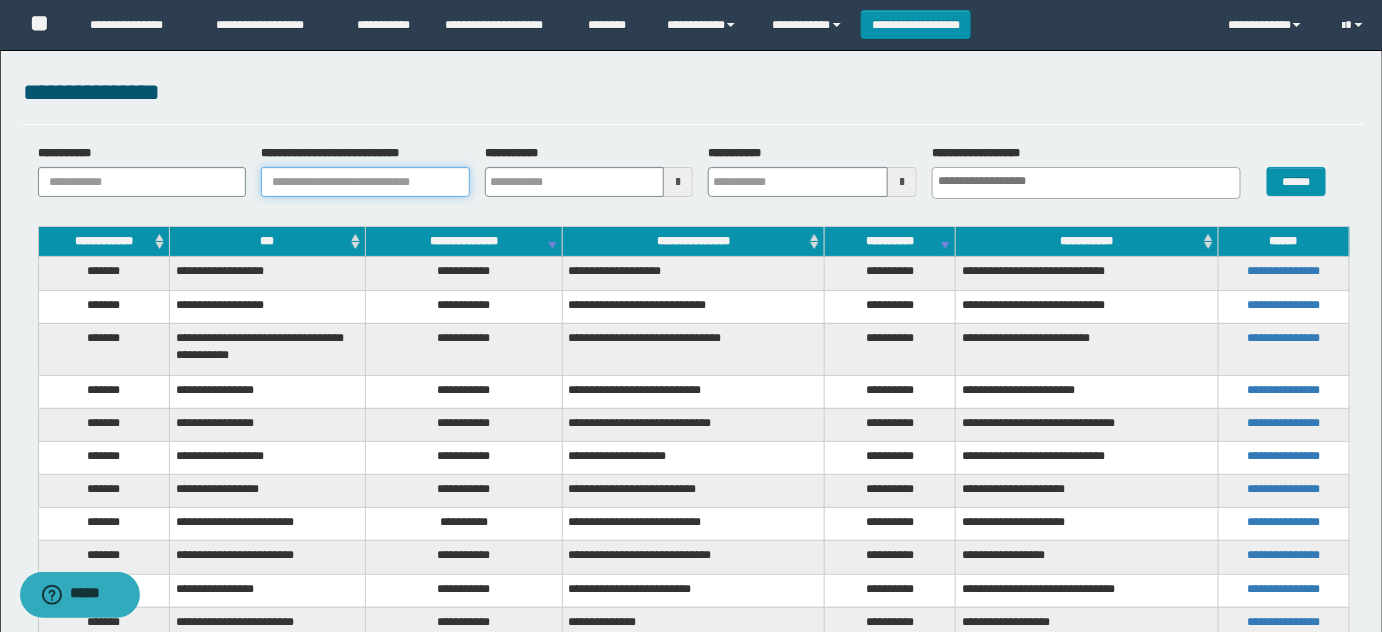 paste on "**********" 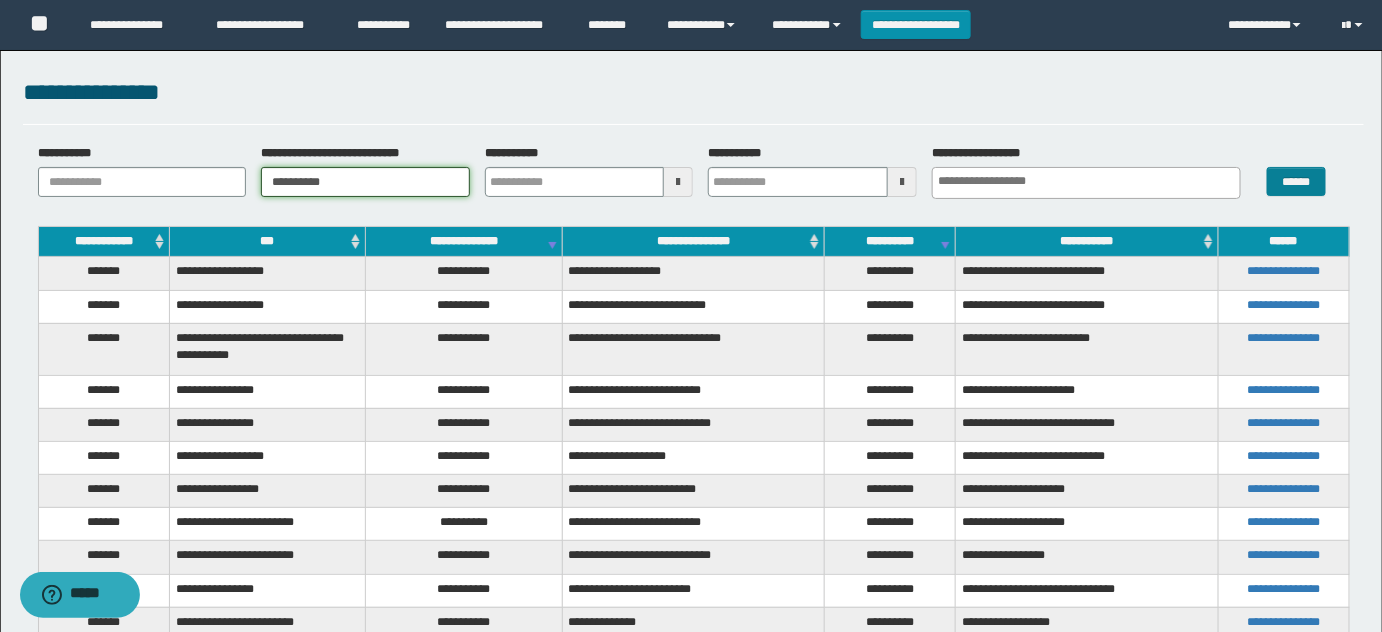 type on "**********" 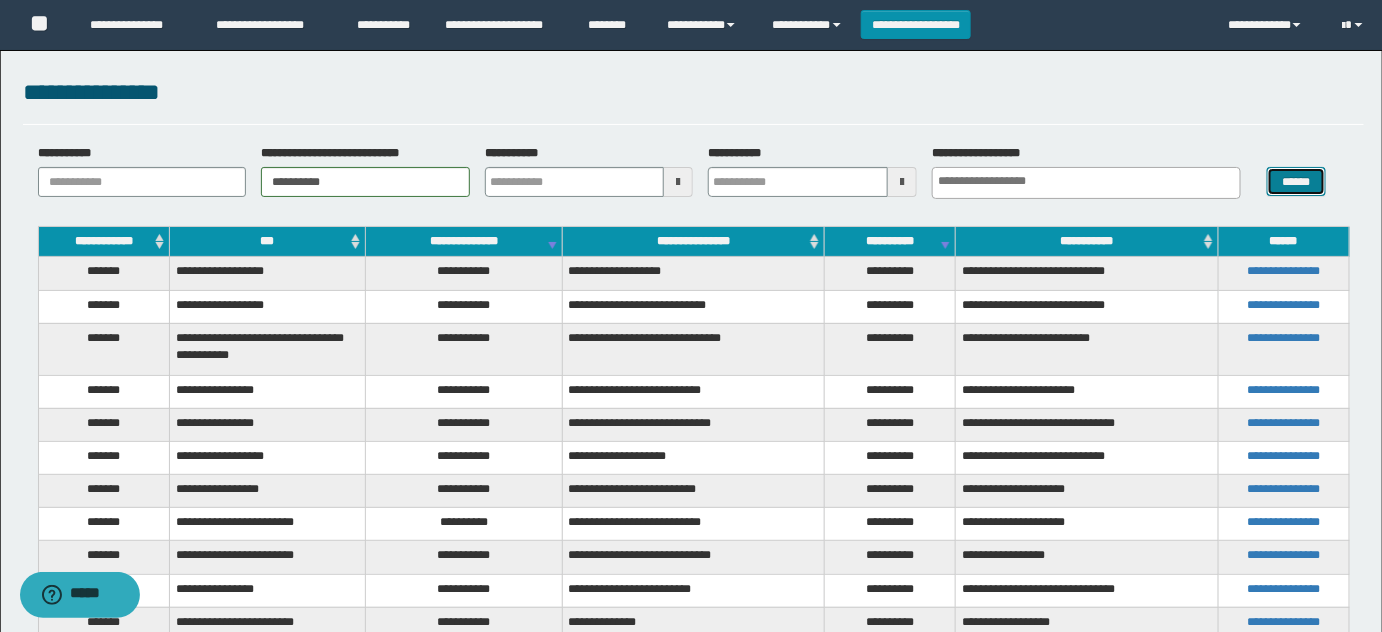 click on "******" at bounding box center (1296, 181) 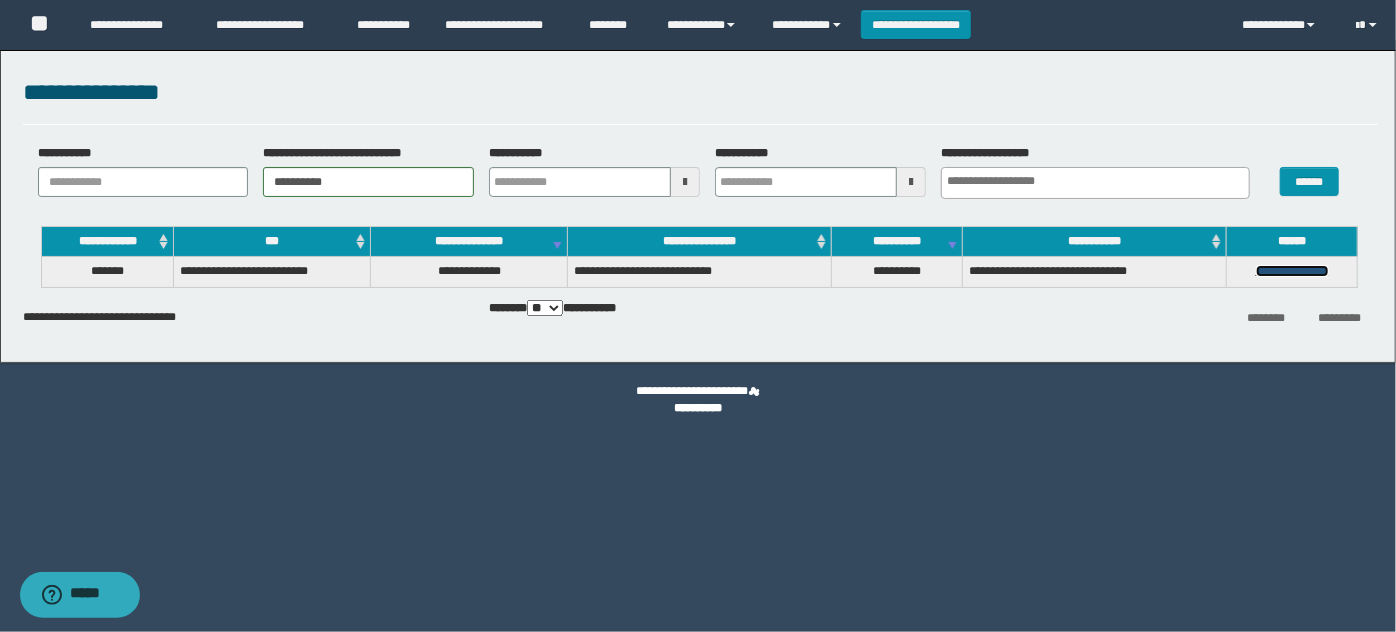 click on "**********" at bounding box center [1292, 271] 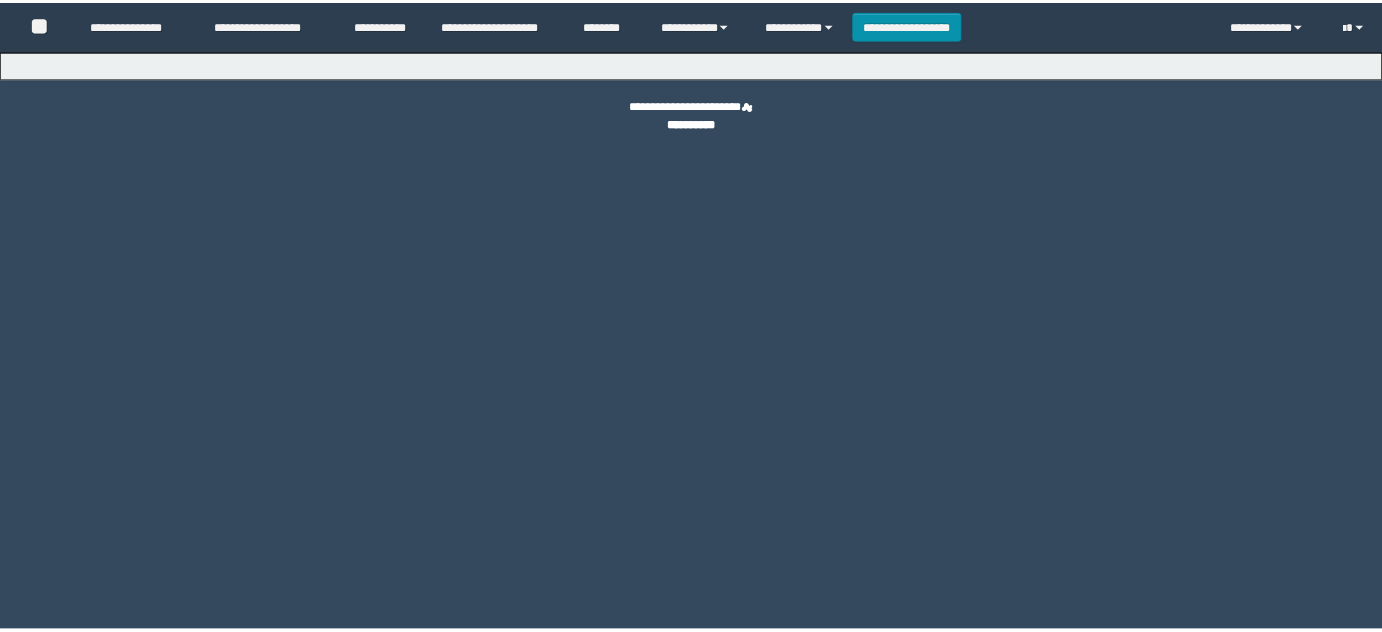 scroll, scrollTop: 0, scrollLeft: 0, axis: both 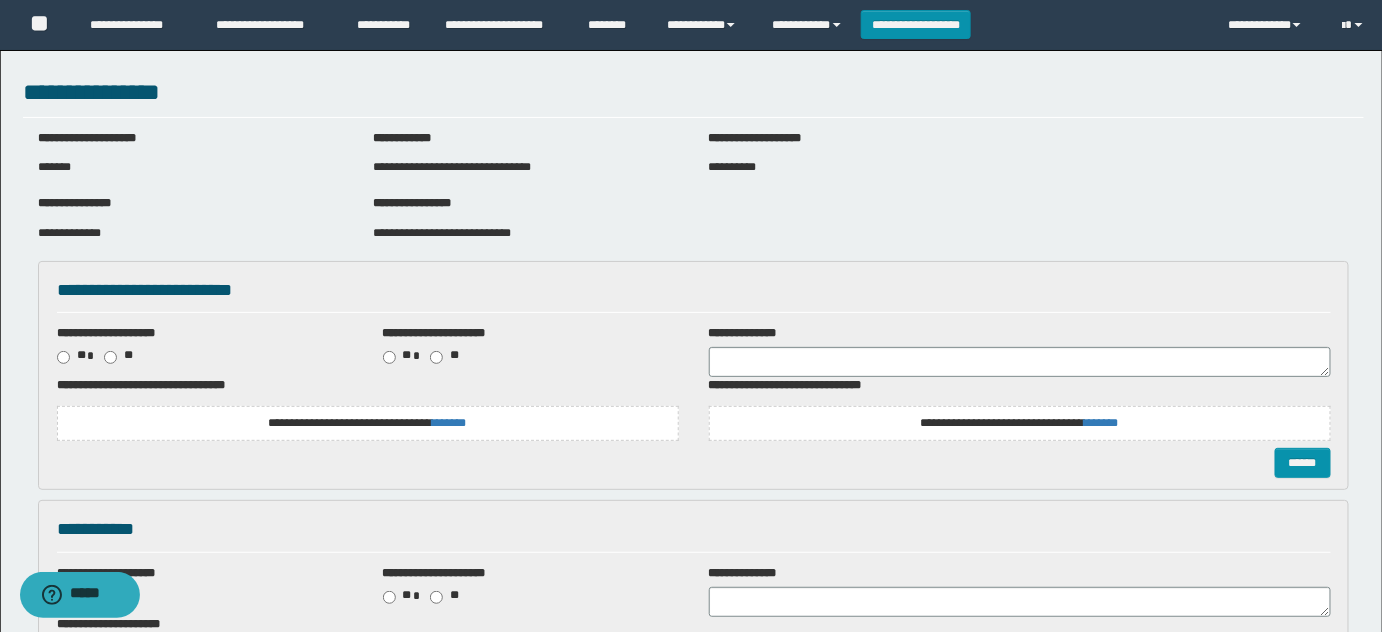 click on "**********" at bounding box center (442, 233) 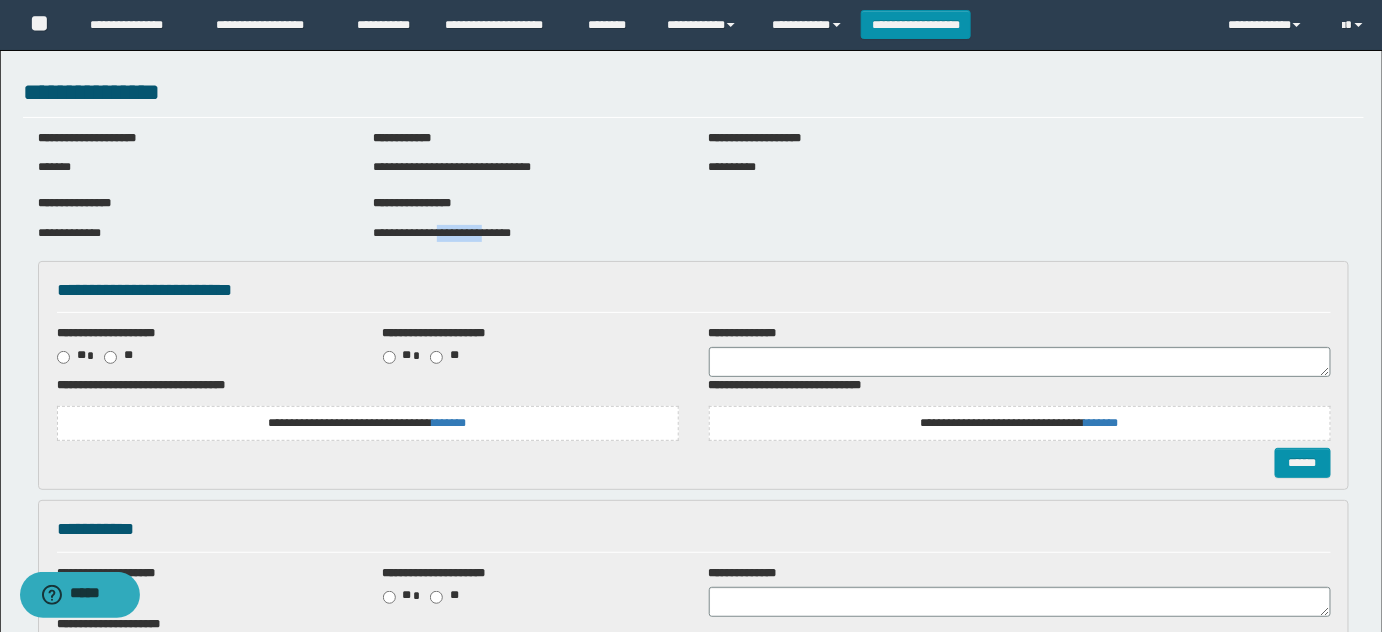 click on "**********" at bounding box center [442, 233] 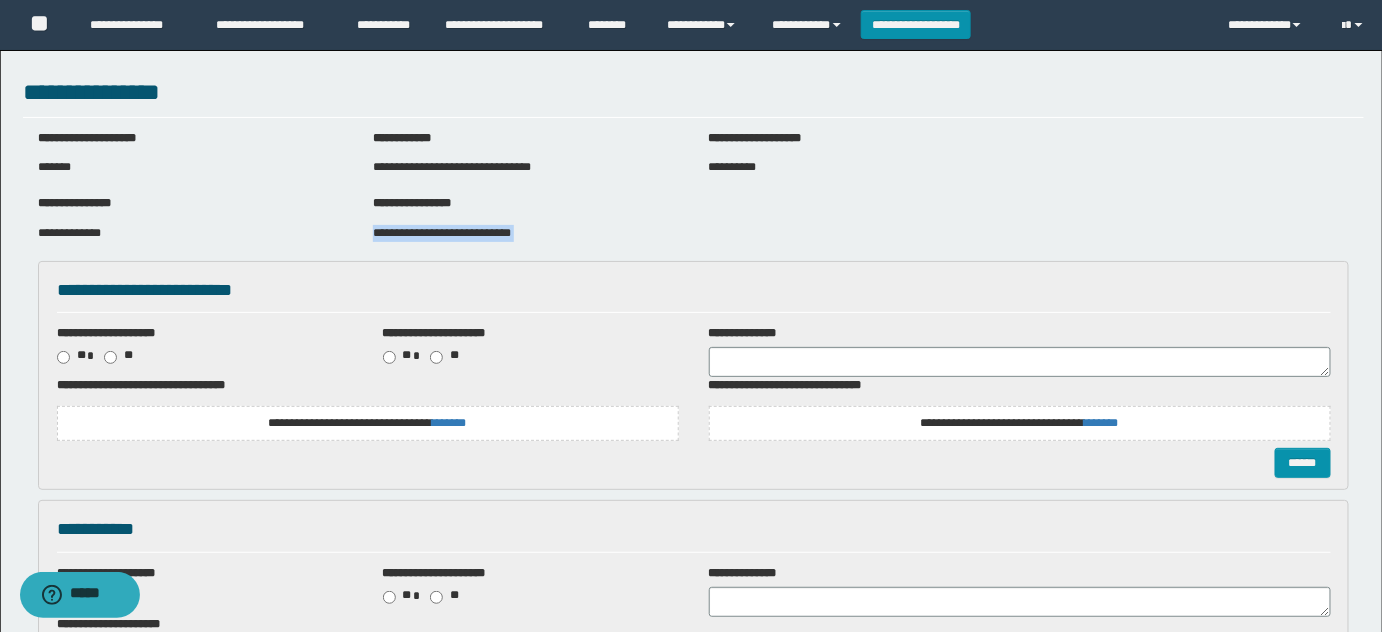 click on "**********" at bounding box center (442, 233) 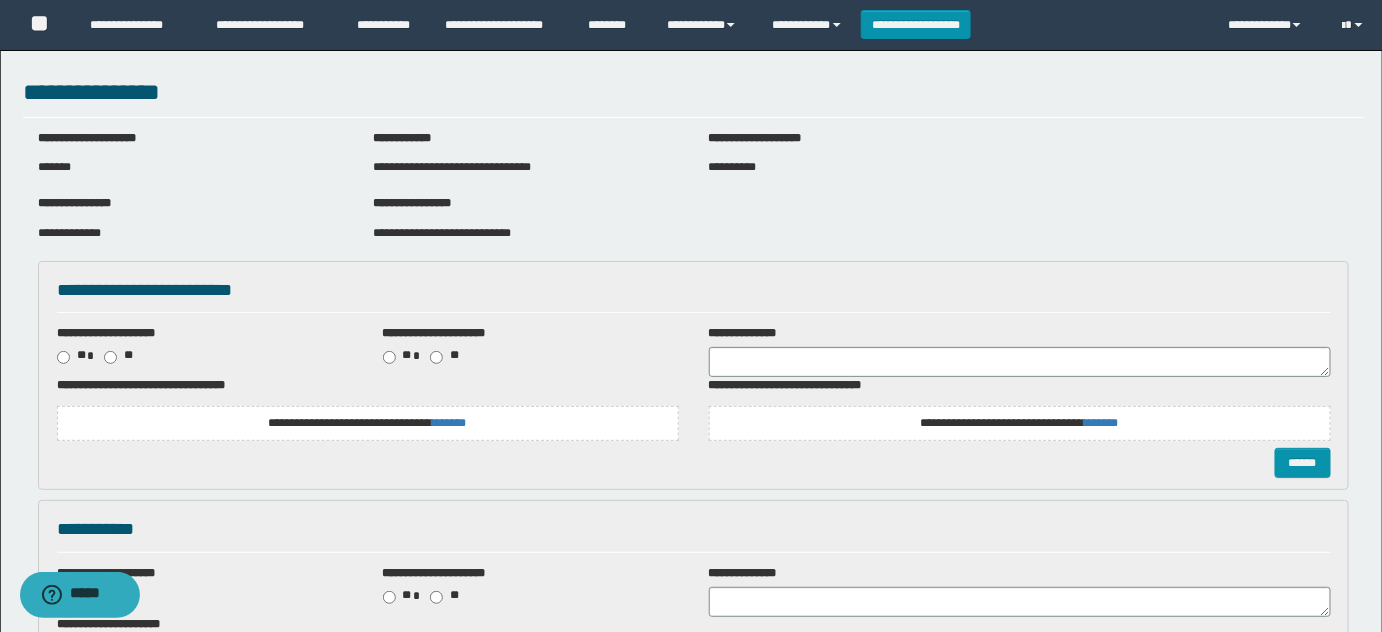click on "**********" at bounding box center [368, 423] 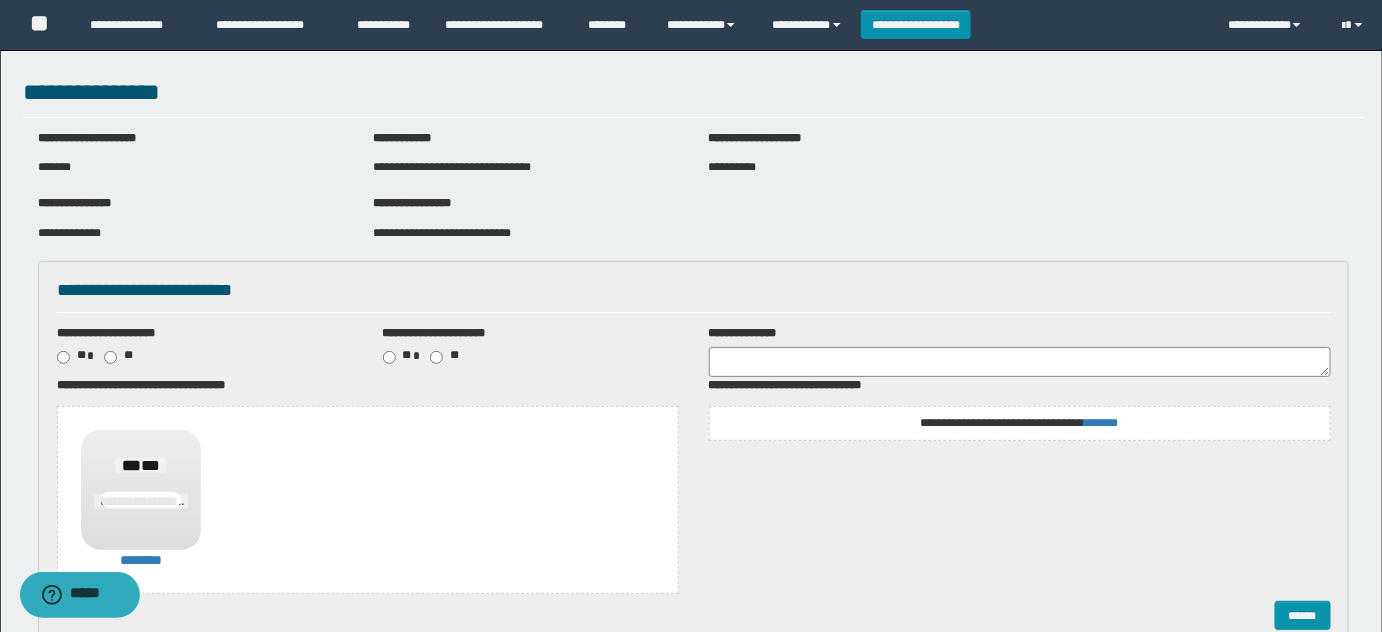 click on "**********" at bounding box center (1019, 423) 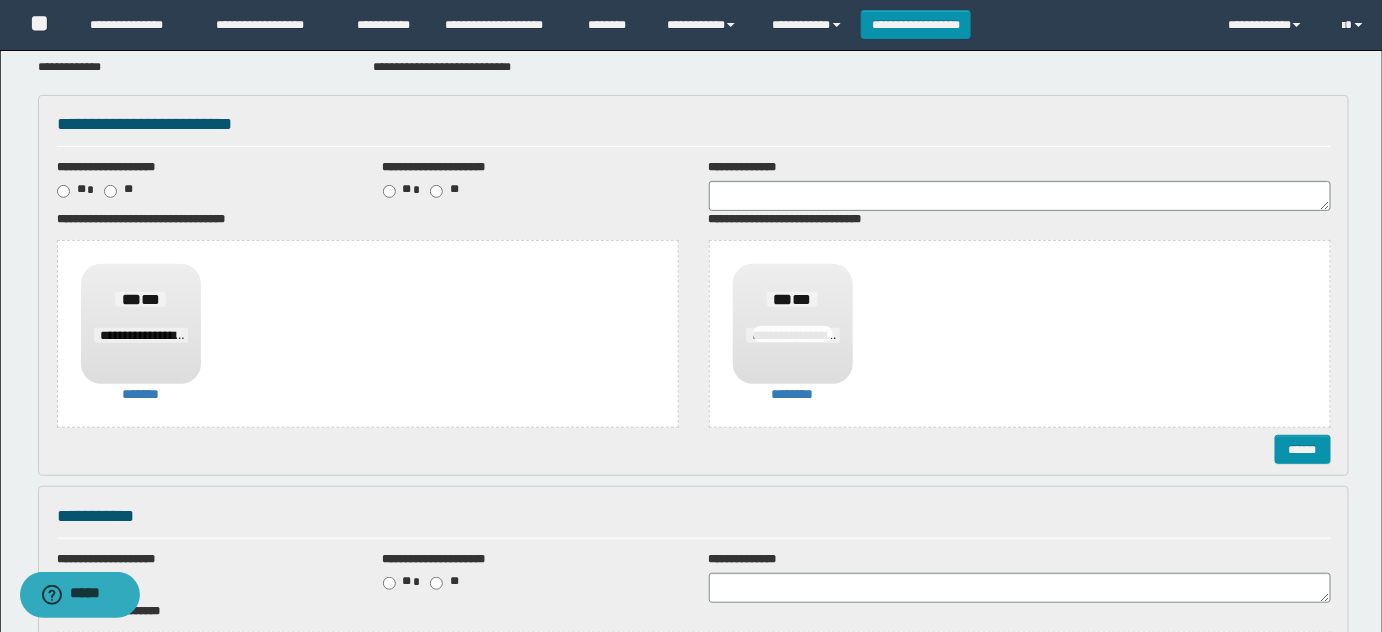 scroll, scrollTop: 363, scrollLeft: 0, axis: vertical 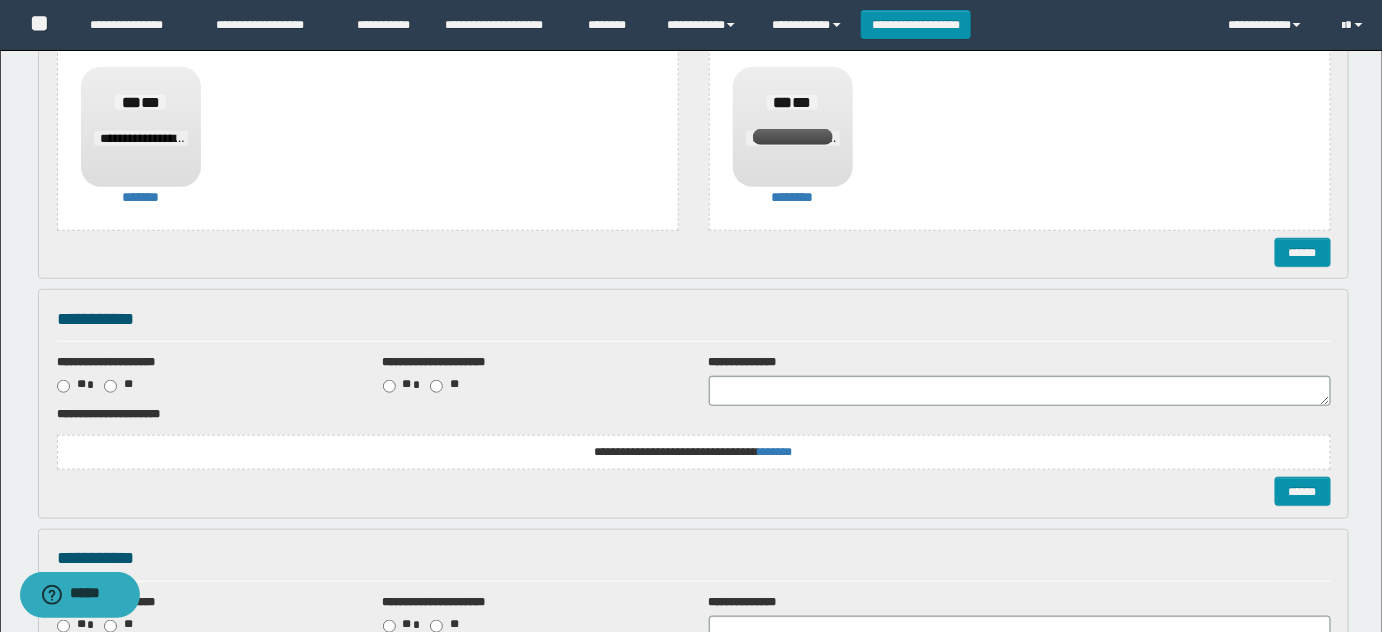 click on "**********" at bounding box center [693, 452] 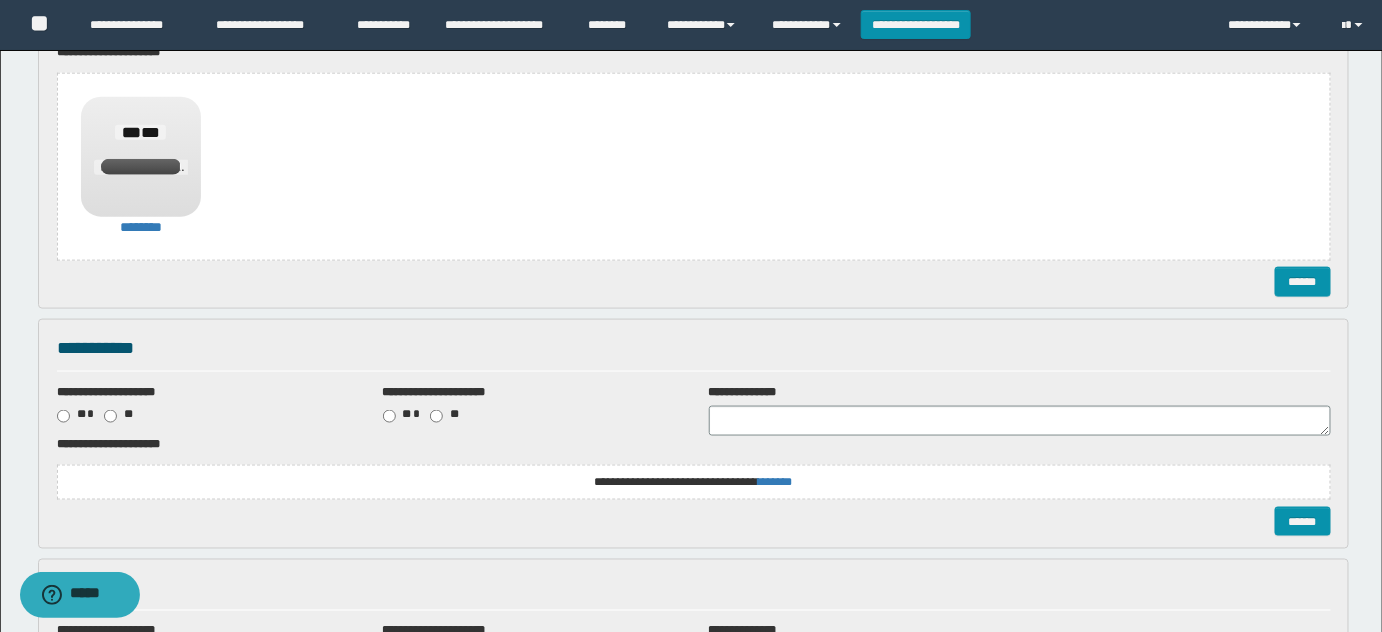 scroll, scrollTop: 727, scrollLeft: 0, axis: vertical 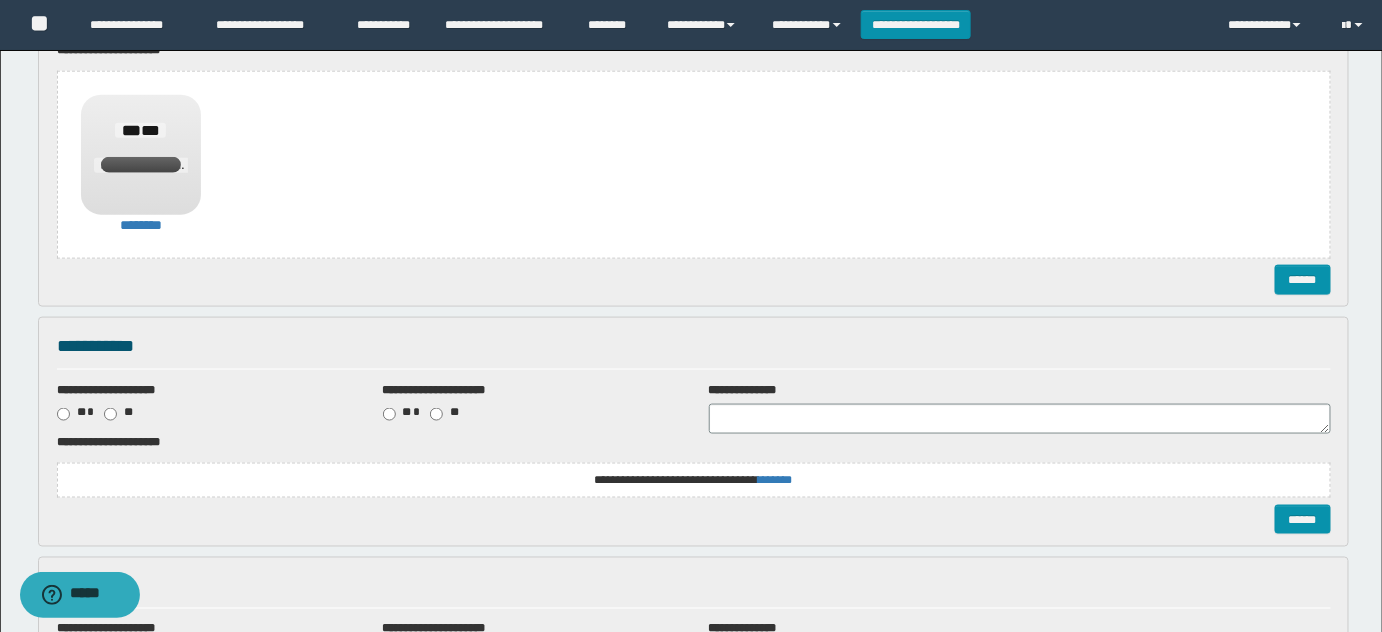 click on "**********" at bounding box center (694, 165) 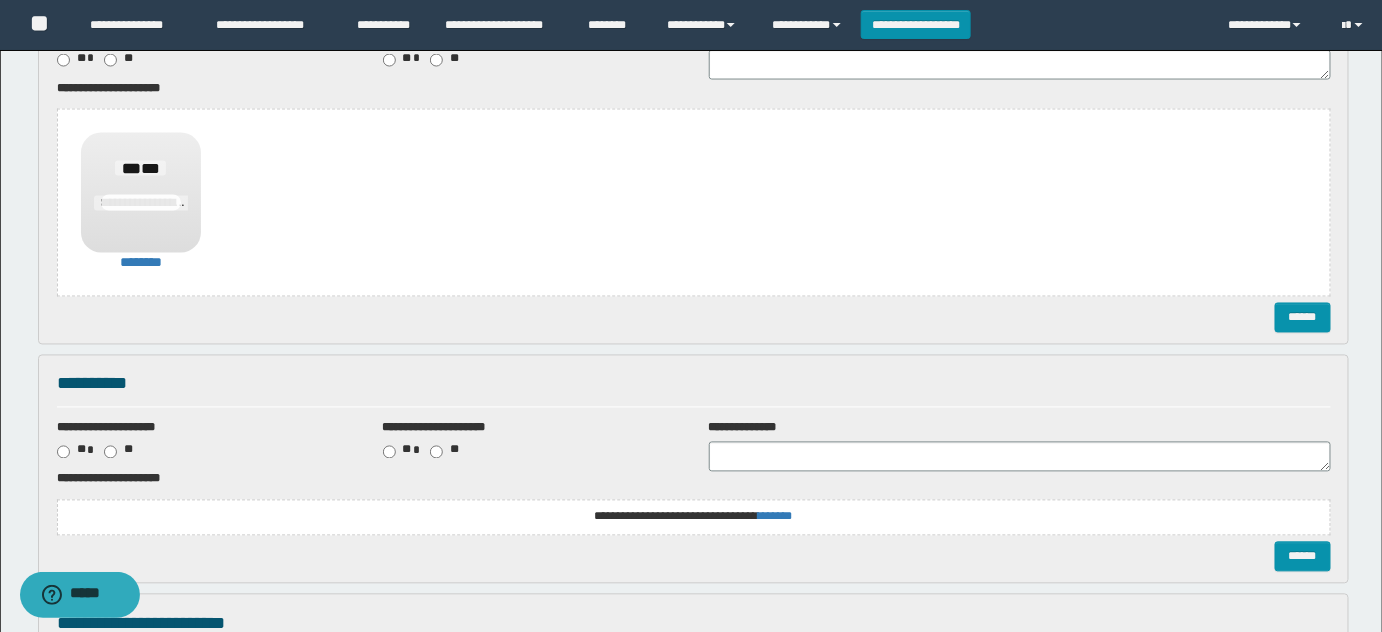 scroll, scrollTop: 1181, scrollLeft: 0, axis: vertical 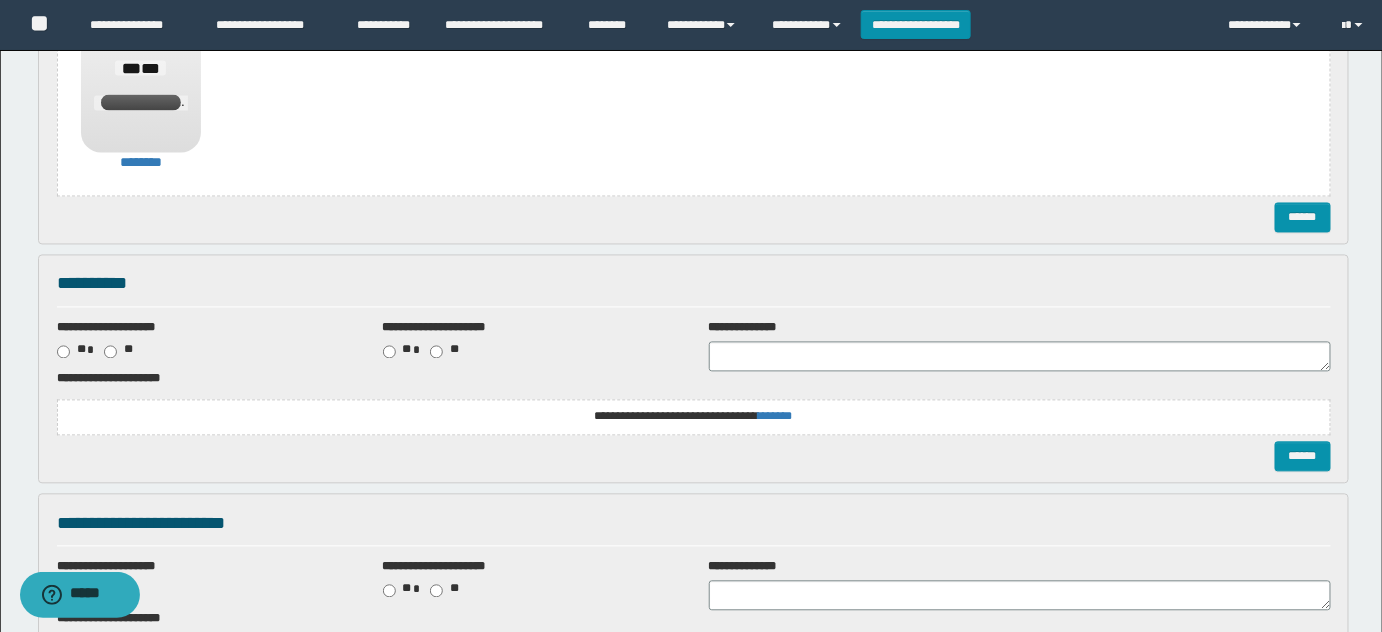 click on "**********" at bounding box center (694, -289) 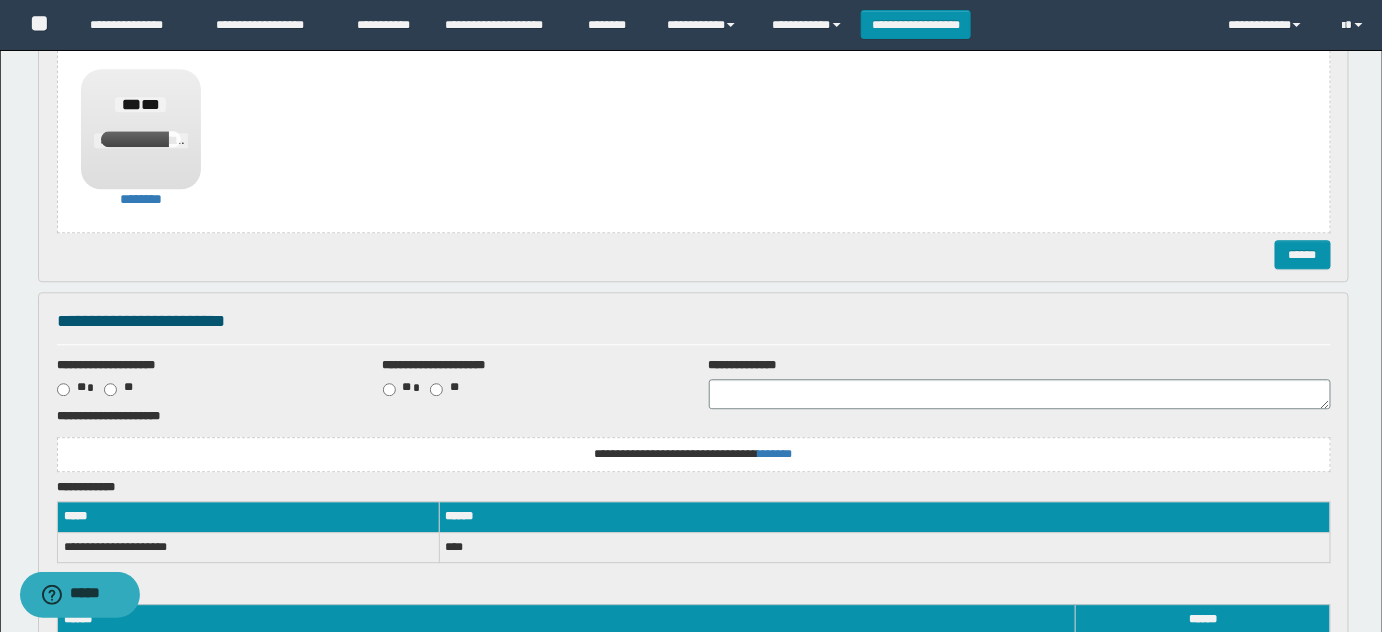 scroll, scrollTop: 1545, scrollLeft: 0, axis: vertical 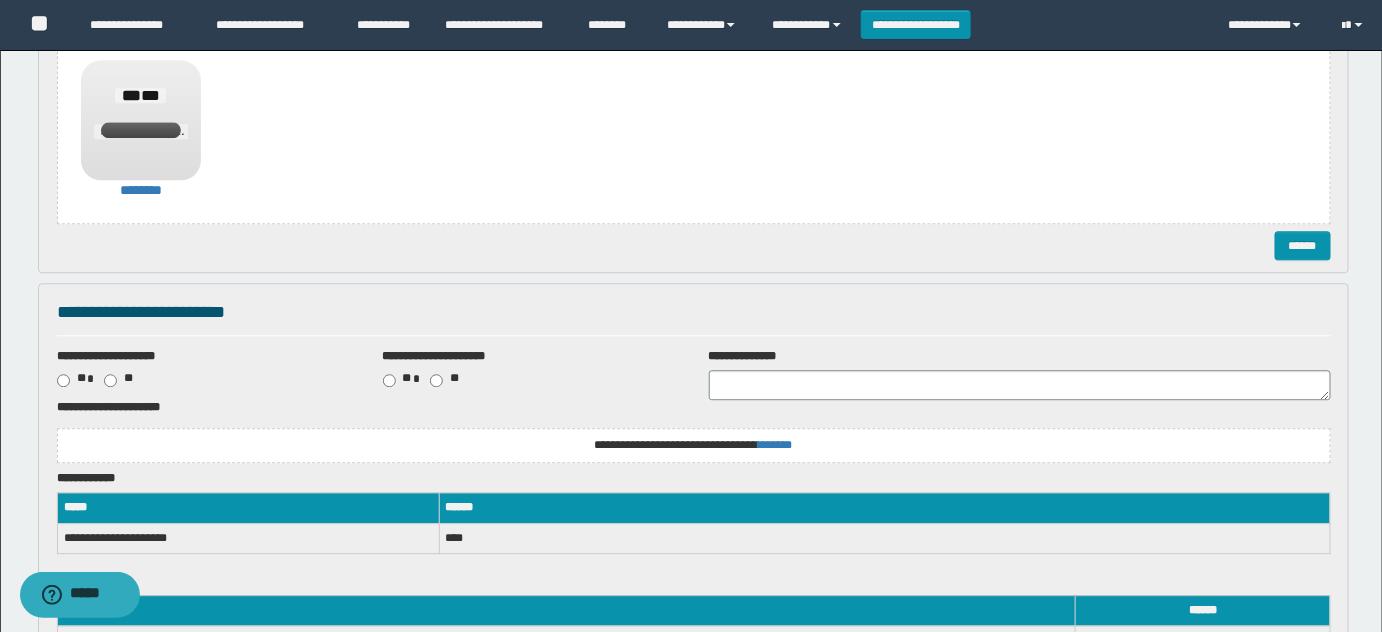 click on "**********" at bounding box center [0, 0] 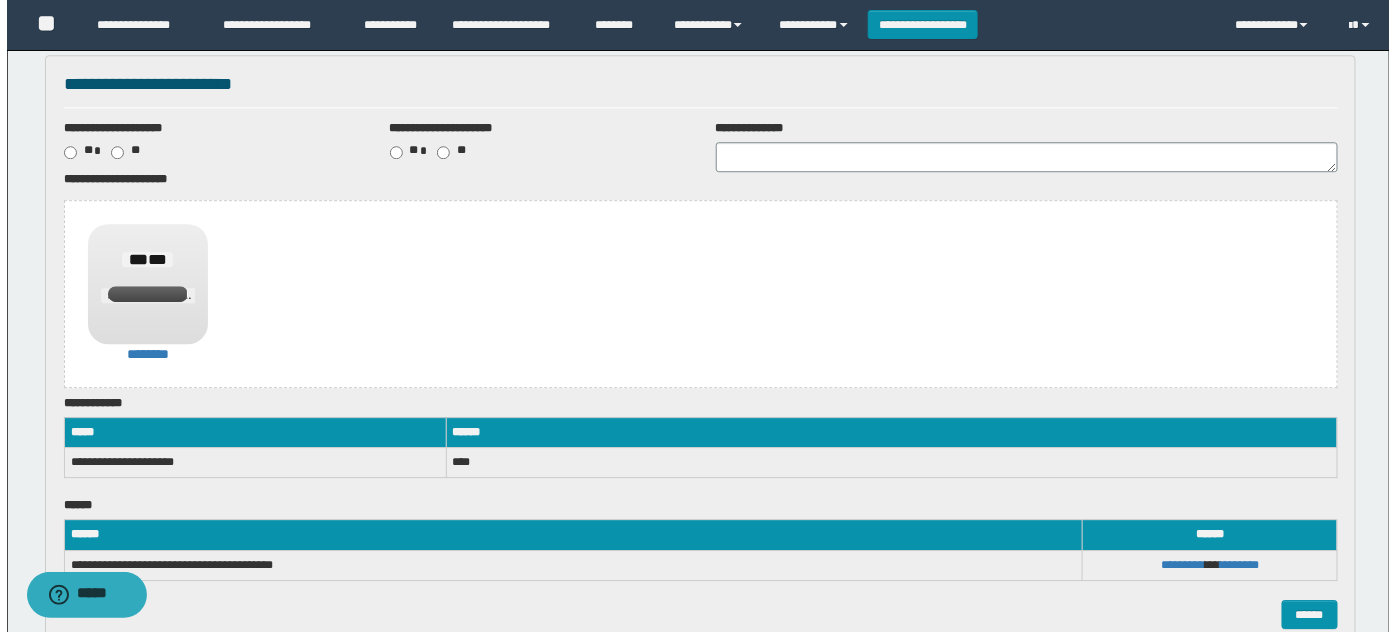 scroll, scrollTop: 1909, scrollLeft: 0, axis: vertical 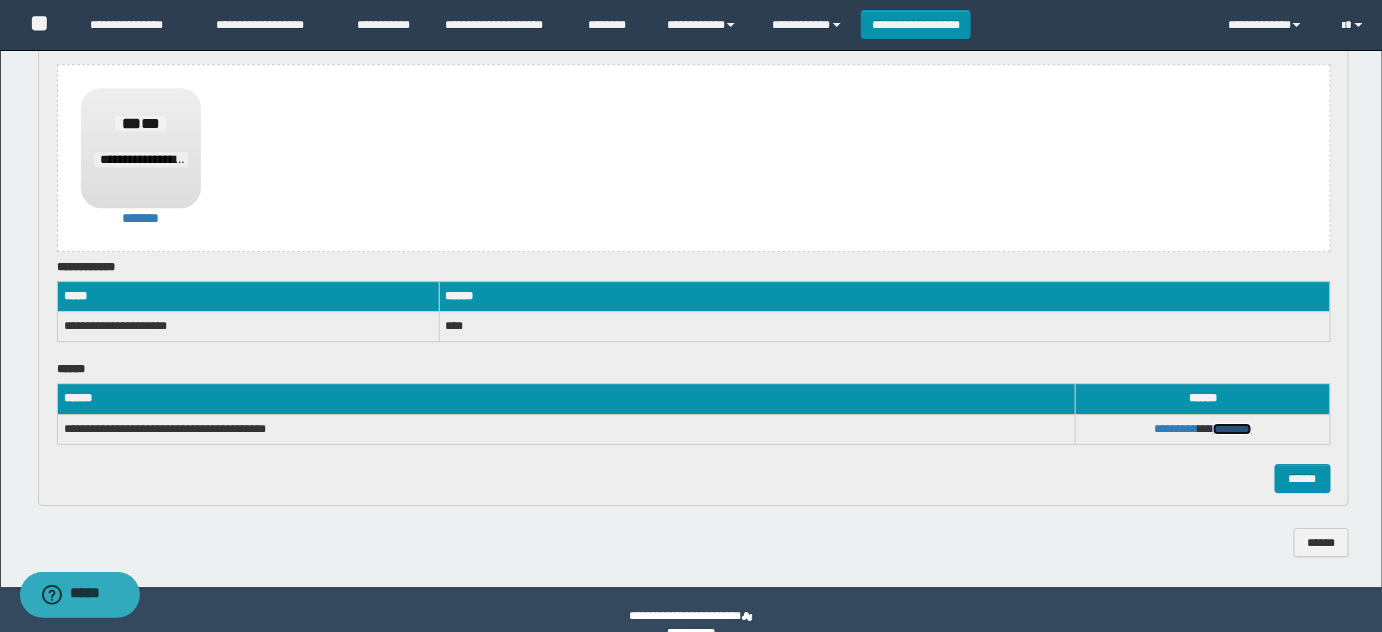 click on "********" at bounding box center [1232, 429] 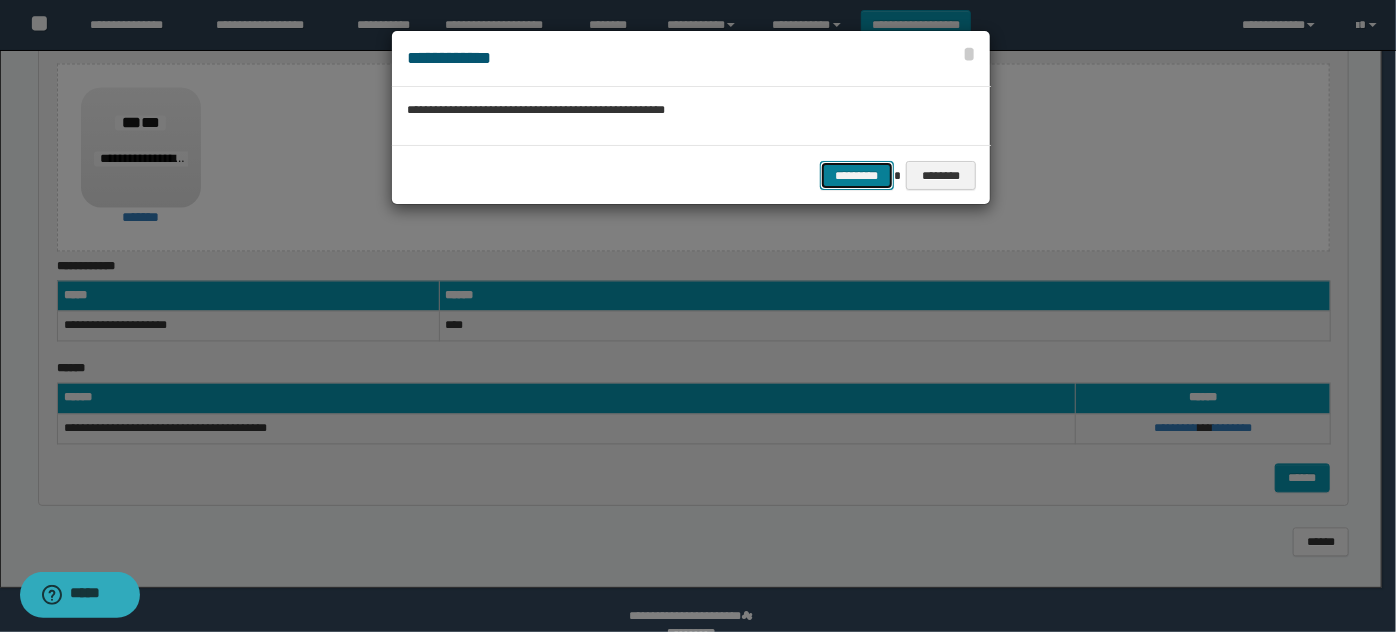click on "*********" at bounding box center [857, 175] 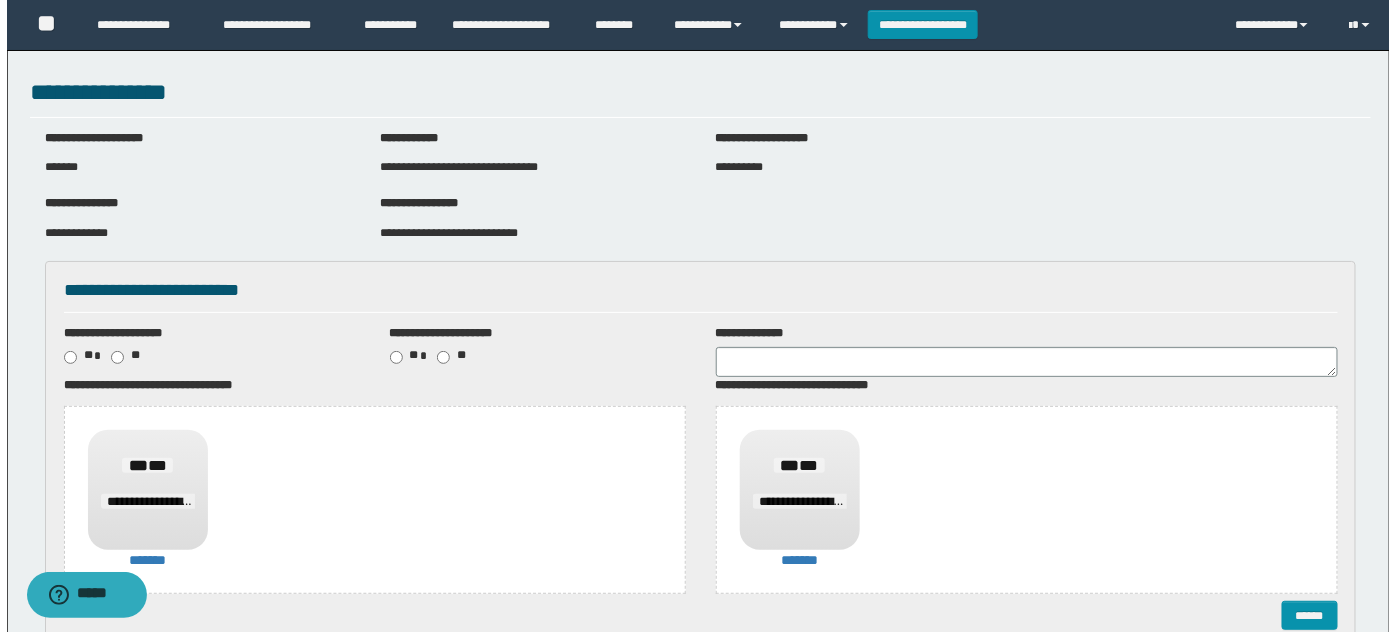 scroll, scrollTop: 454, scrollLeft: 0, axis: vertical 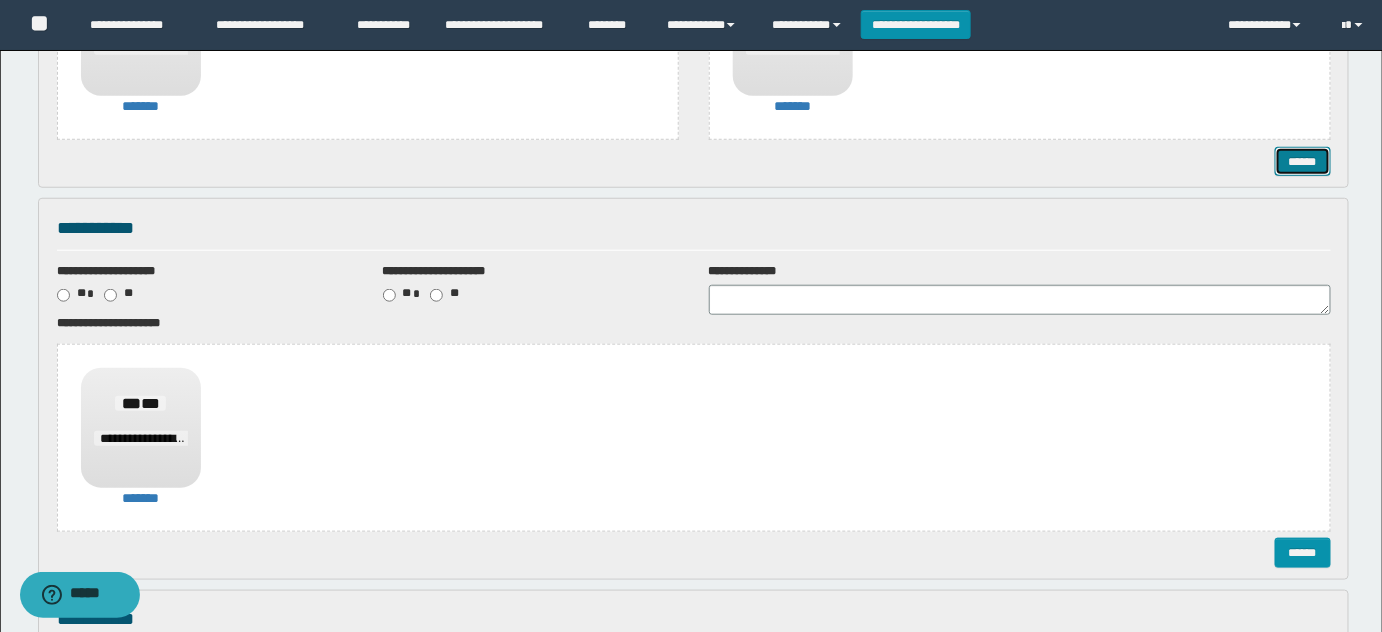 click on "******" at bounding box center (1302, 161) 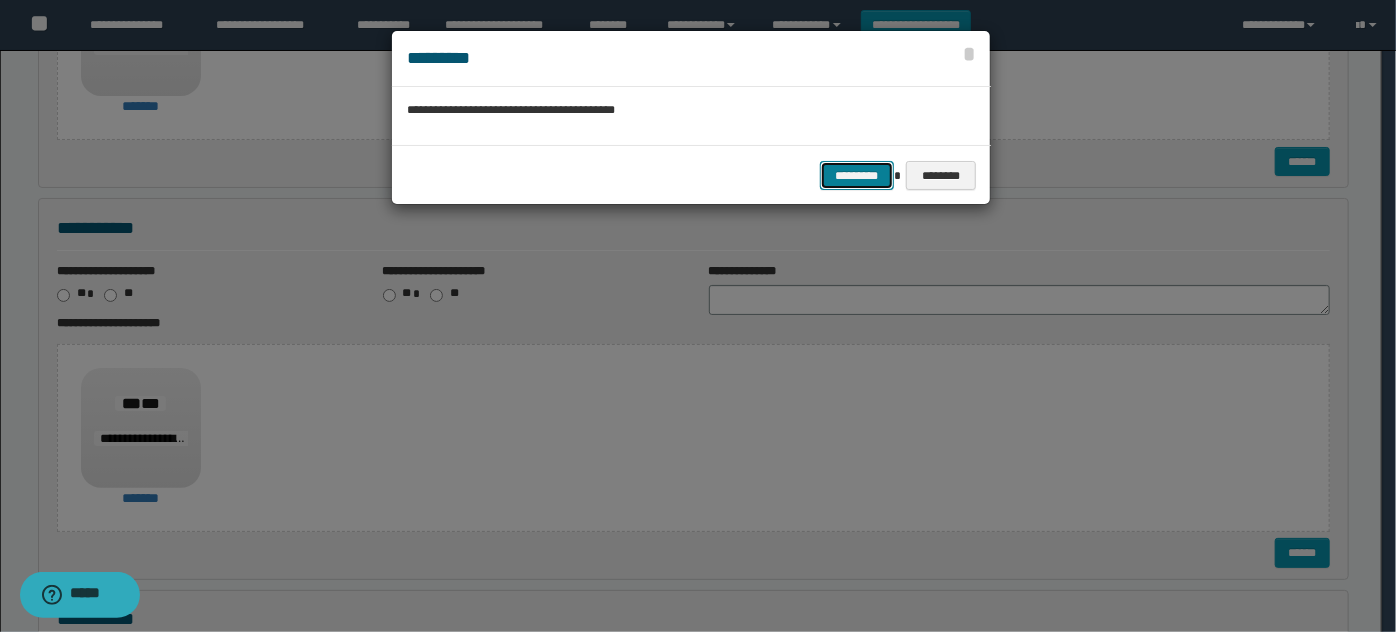 click on "*********" at bounding box center [857, 175] 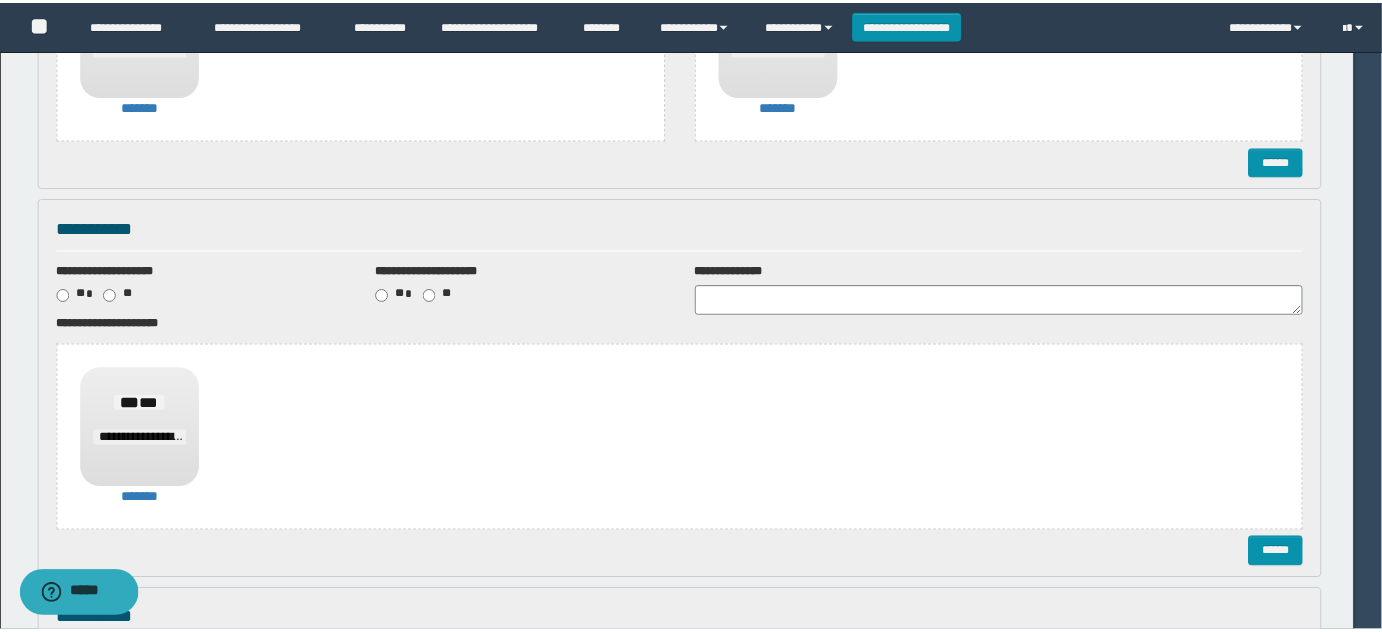 scroll, scrollTop: 0, scrollLeft: 0, axis: both 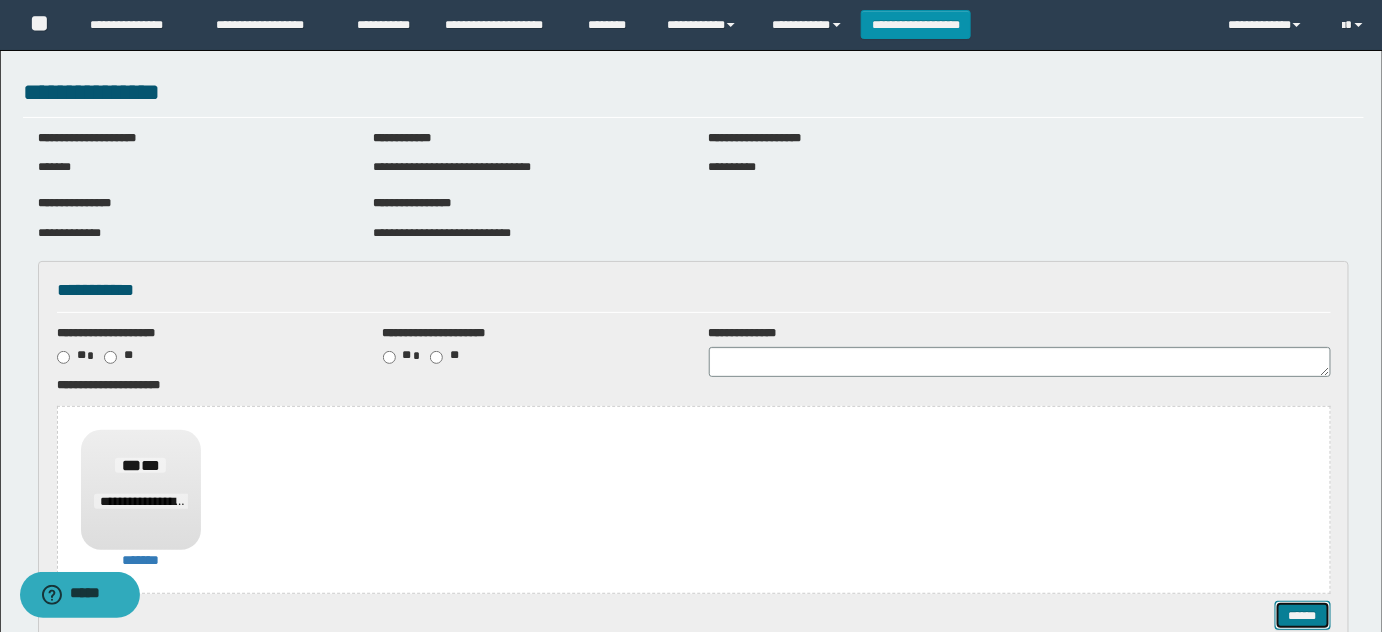 click on "******" at bounding box center (1302, 615) 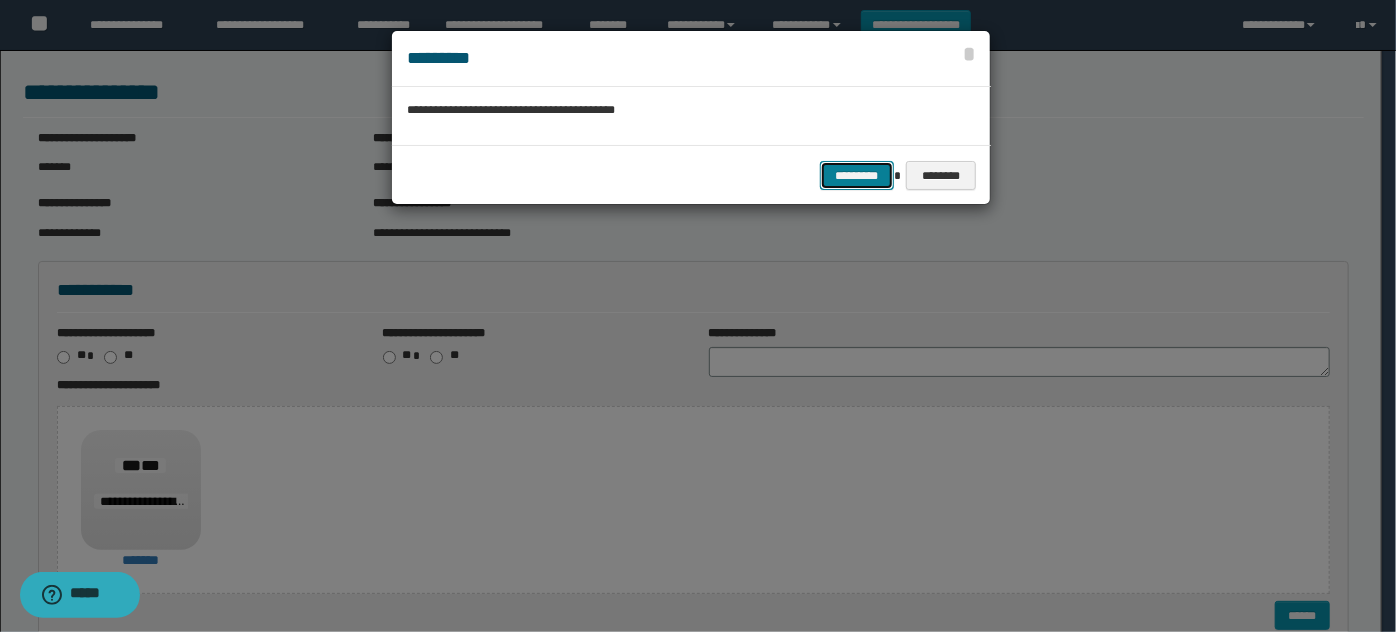 click on "*********" at bounding box center (857, 175) 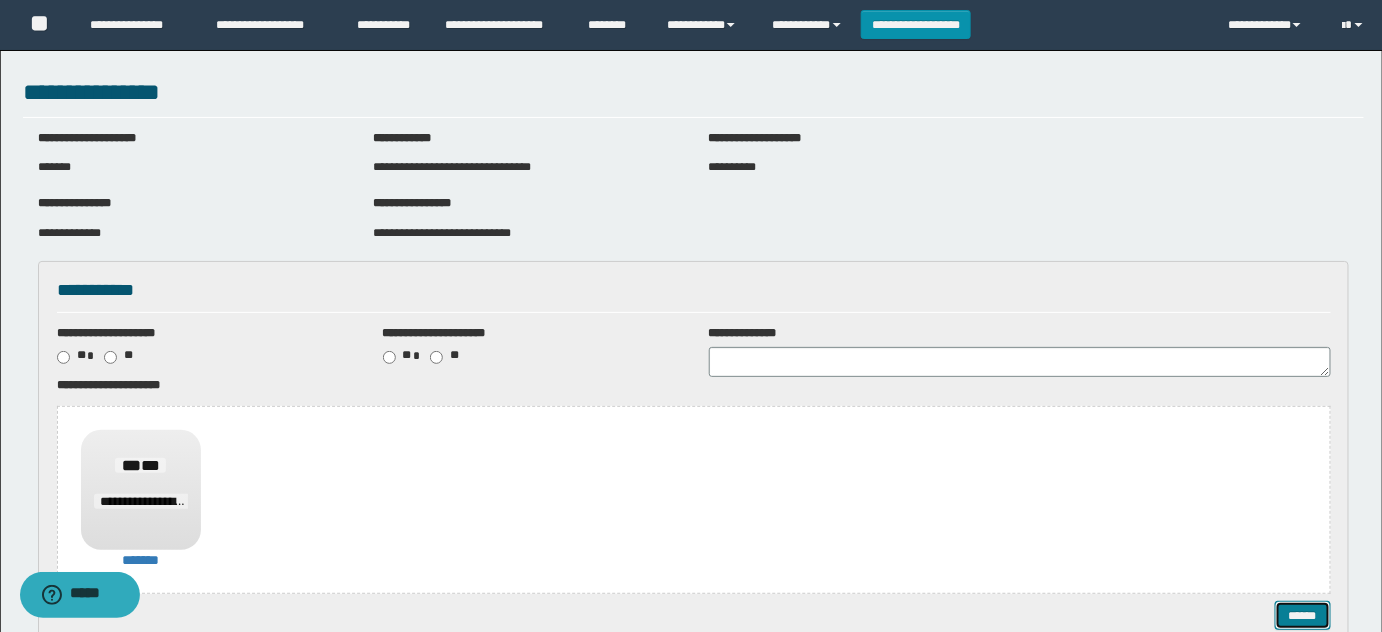 click on "******" at bounding box center [1302, 615] 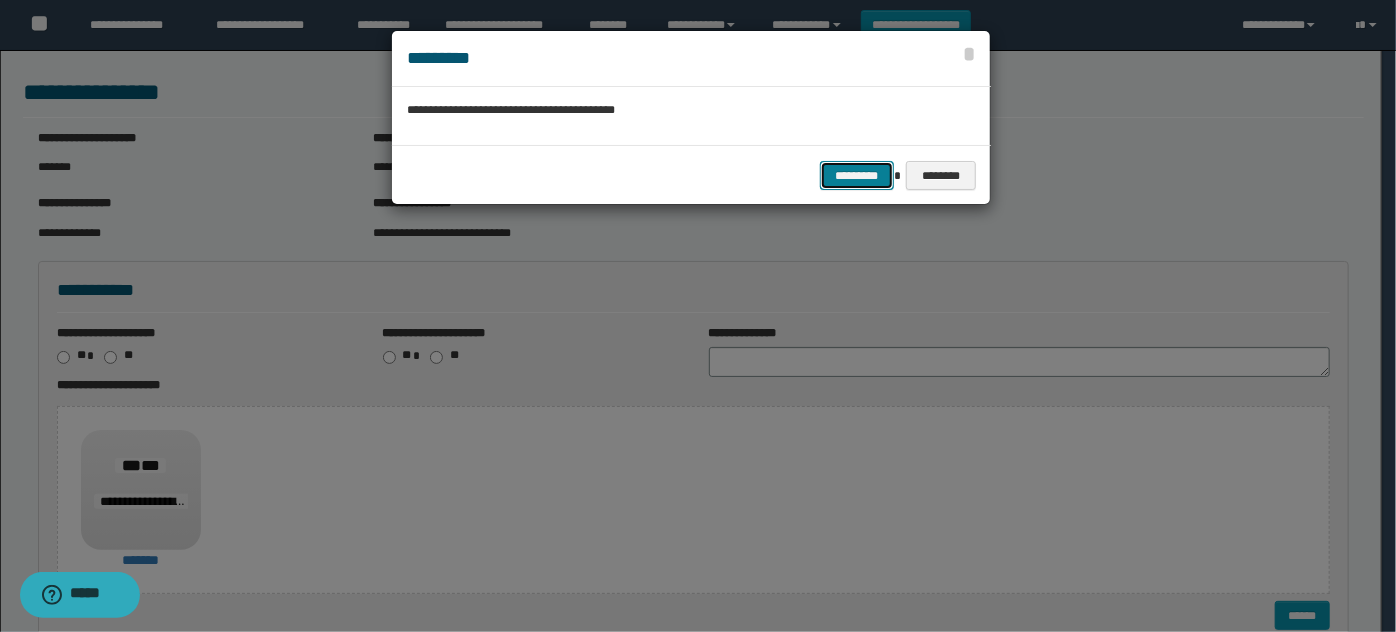 click on "*********" at bounding box center [857, 175] 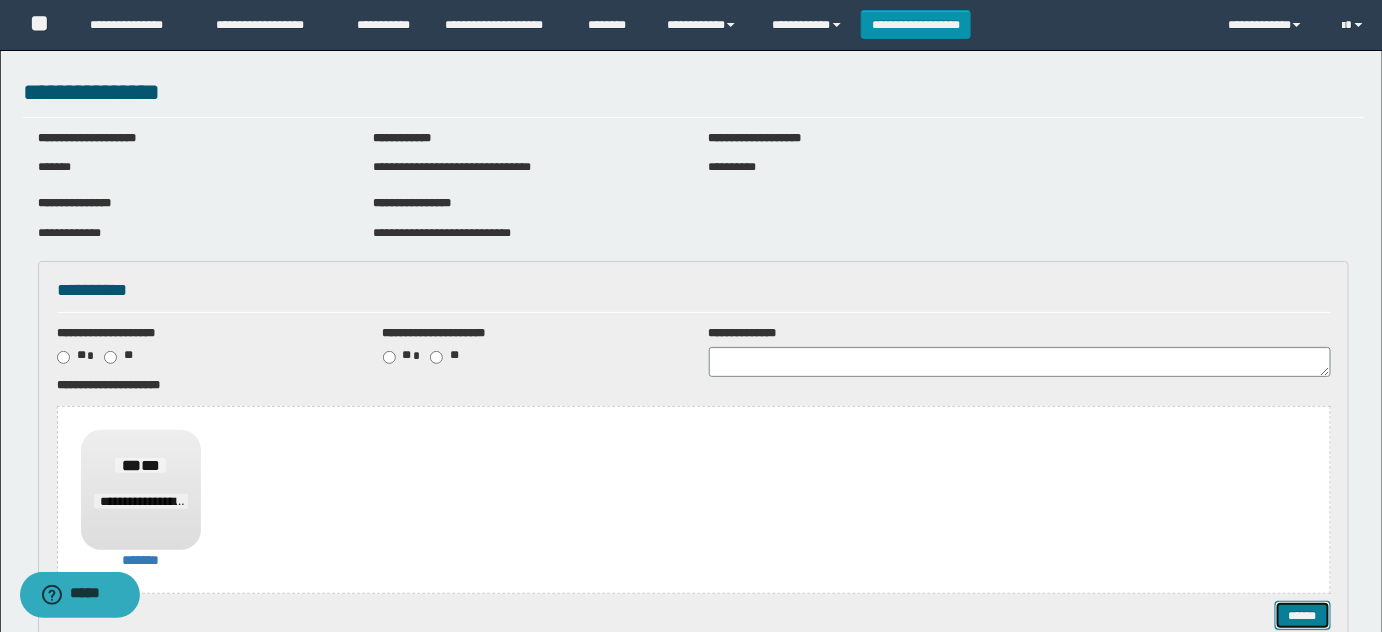 click on "******" at bounding box center [1302, 615] 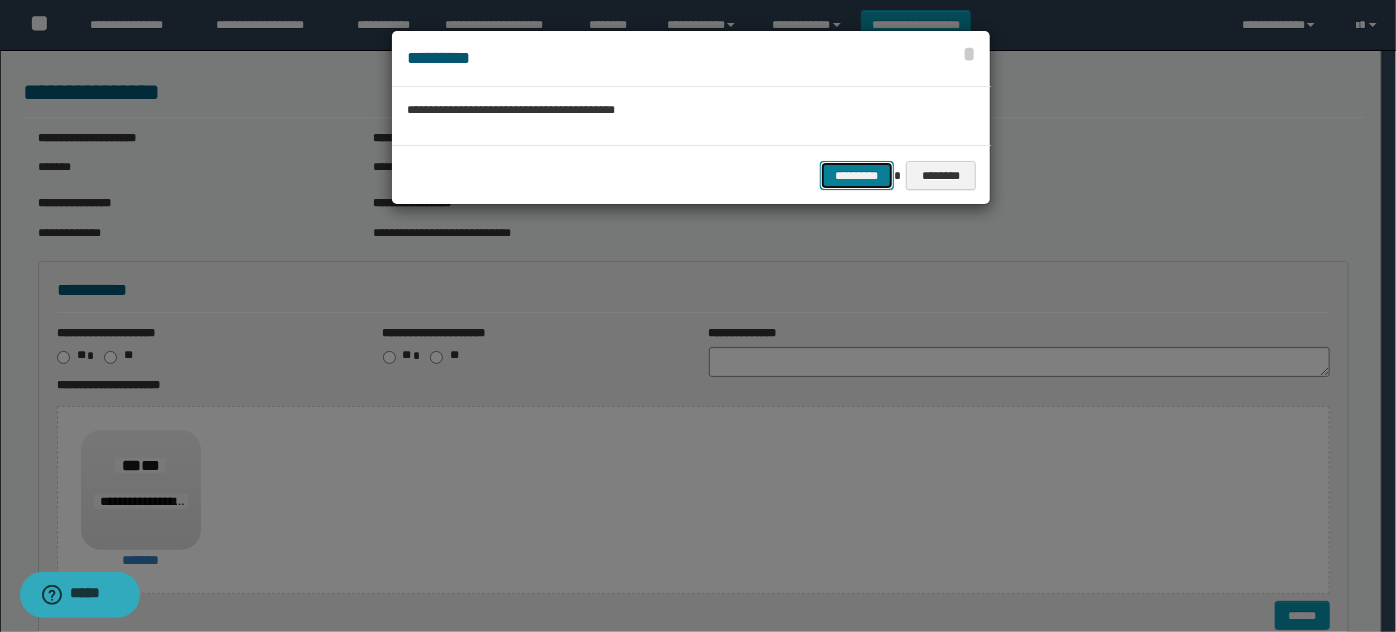 click on "*********" at bounding box center [857, 175] 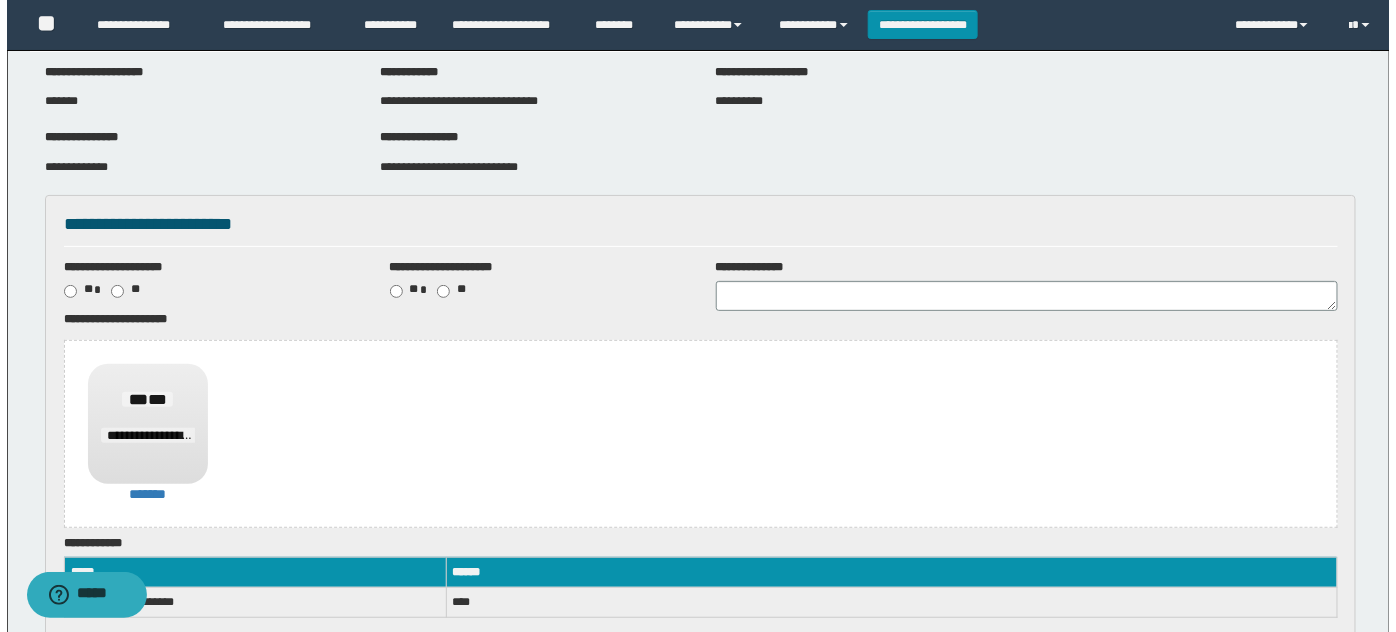 scroll, scrollTop: 269, scrollLeft: 0, axis: vertical 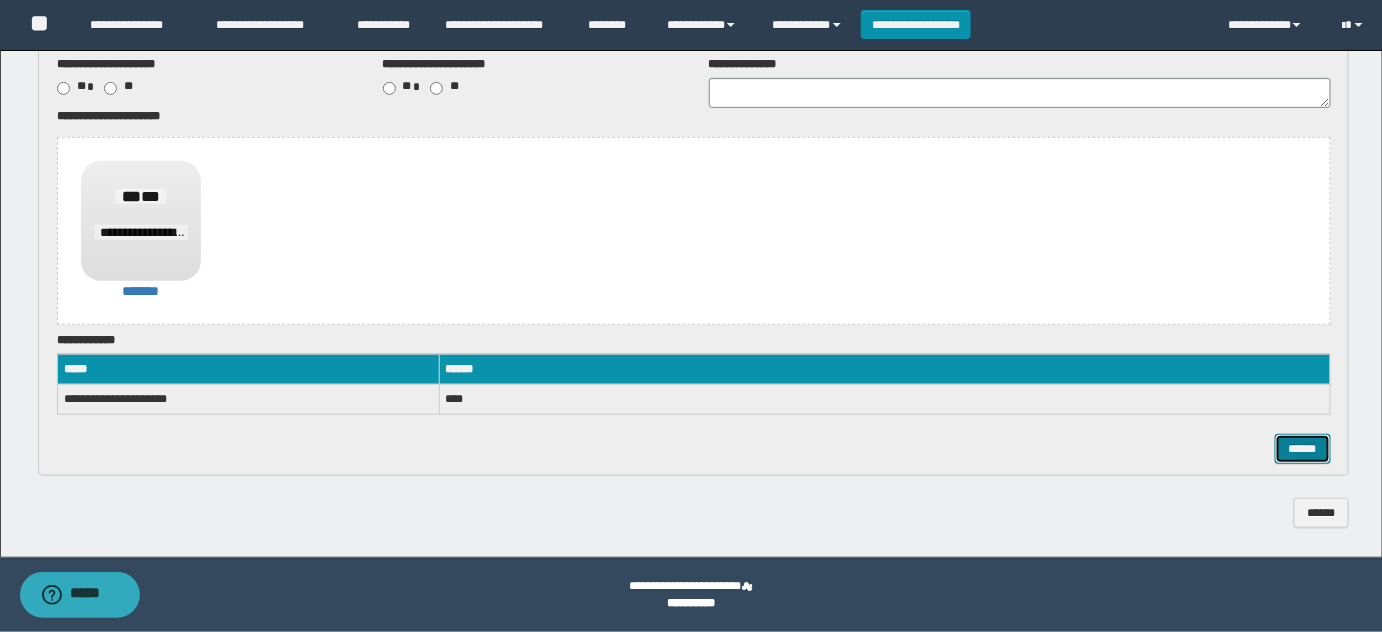 click on "******" at bounding box center [1302, 448] 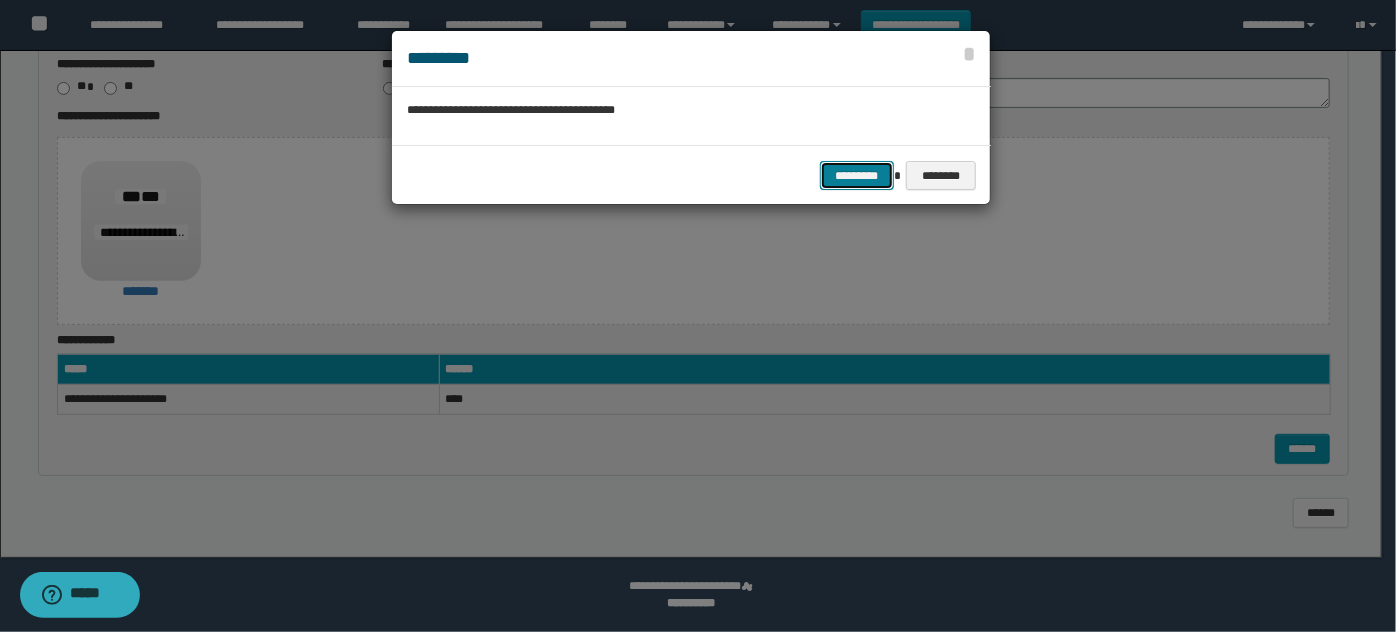 click on "*********" at bounding box center (857, 175) 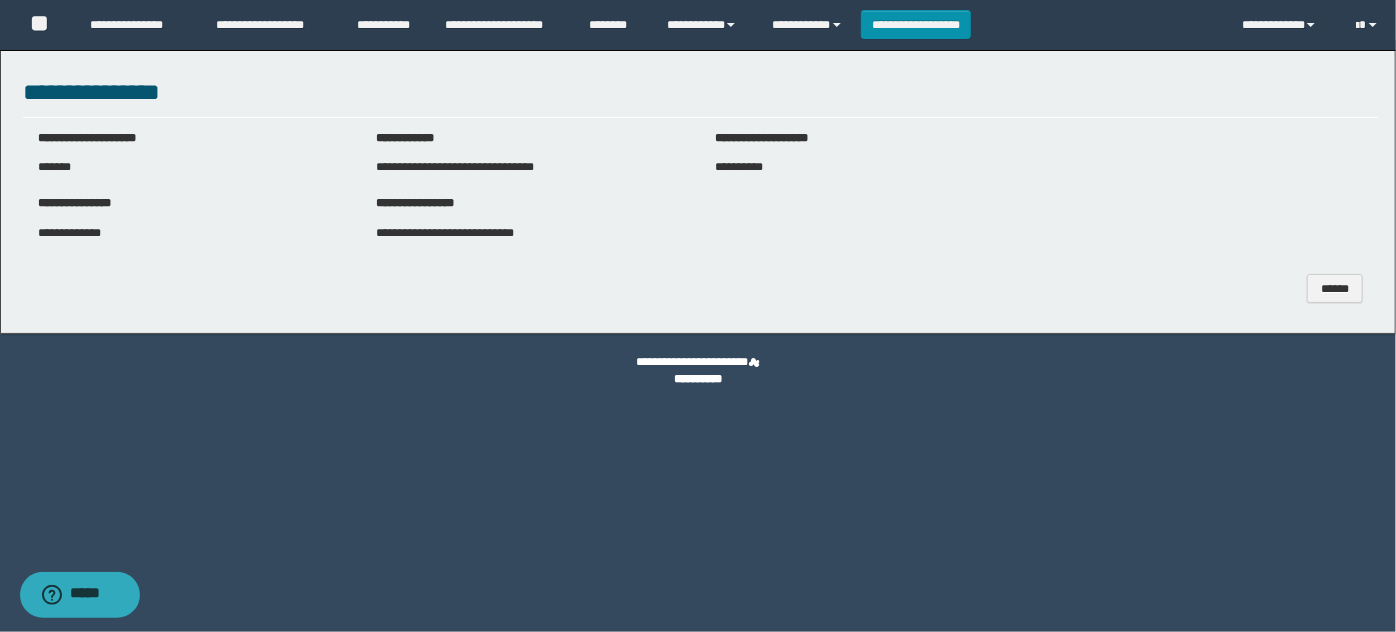 click on "******" at bounding box center [700, 288] 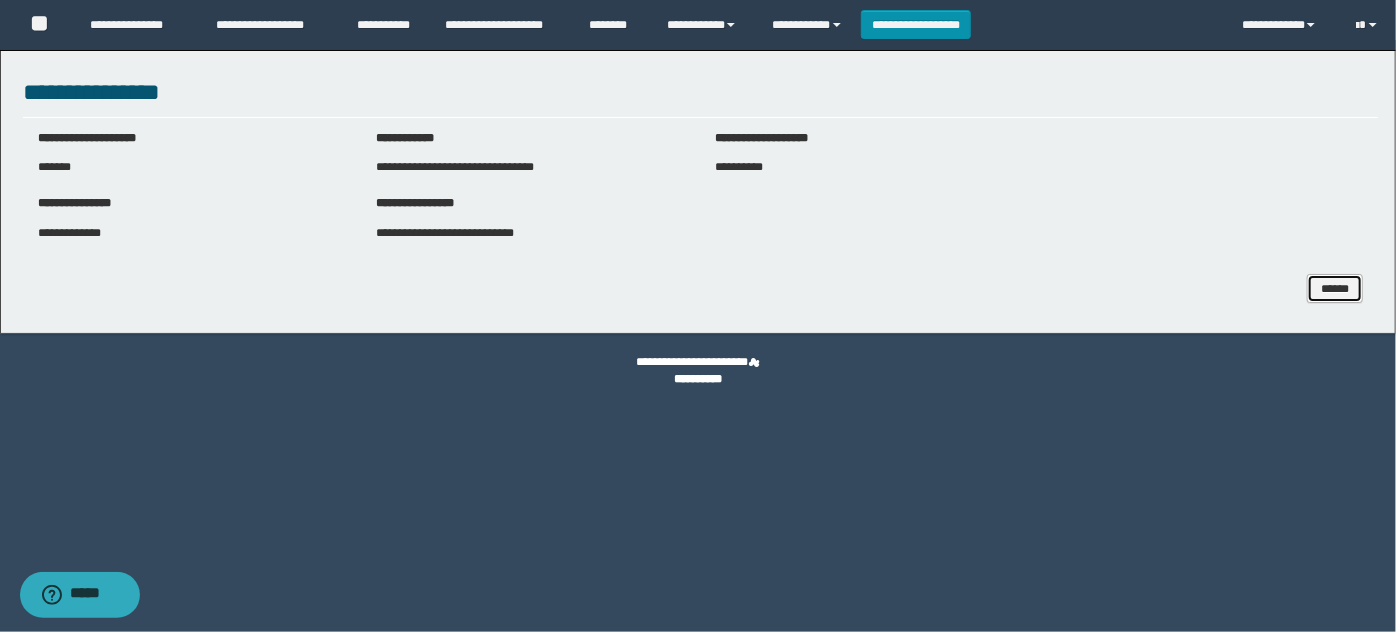 click on "******" at bounding box center [1334, 288] 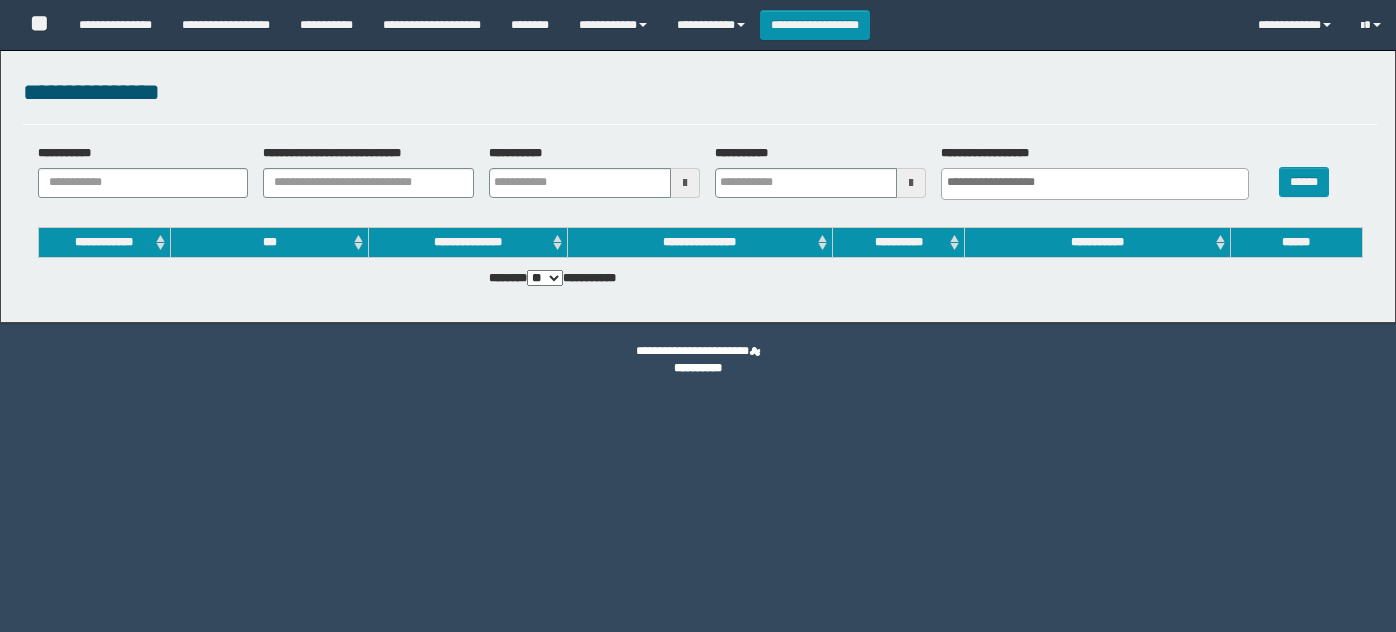 select 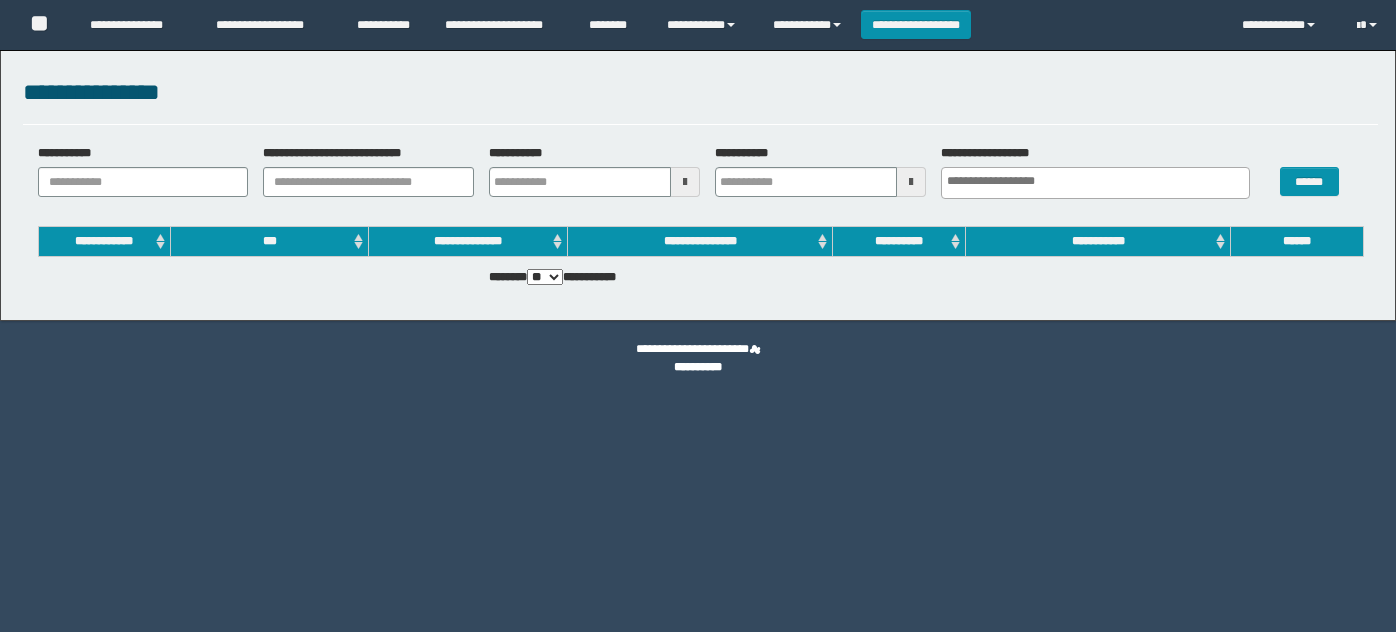 scroll, scrollTop: 0, scrollLeft: 0, axis: both 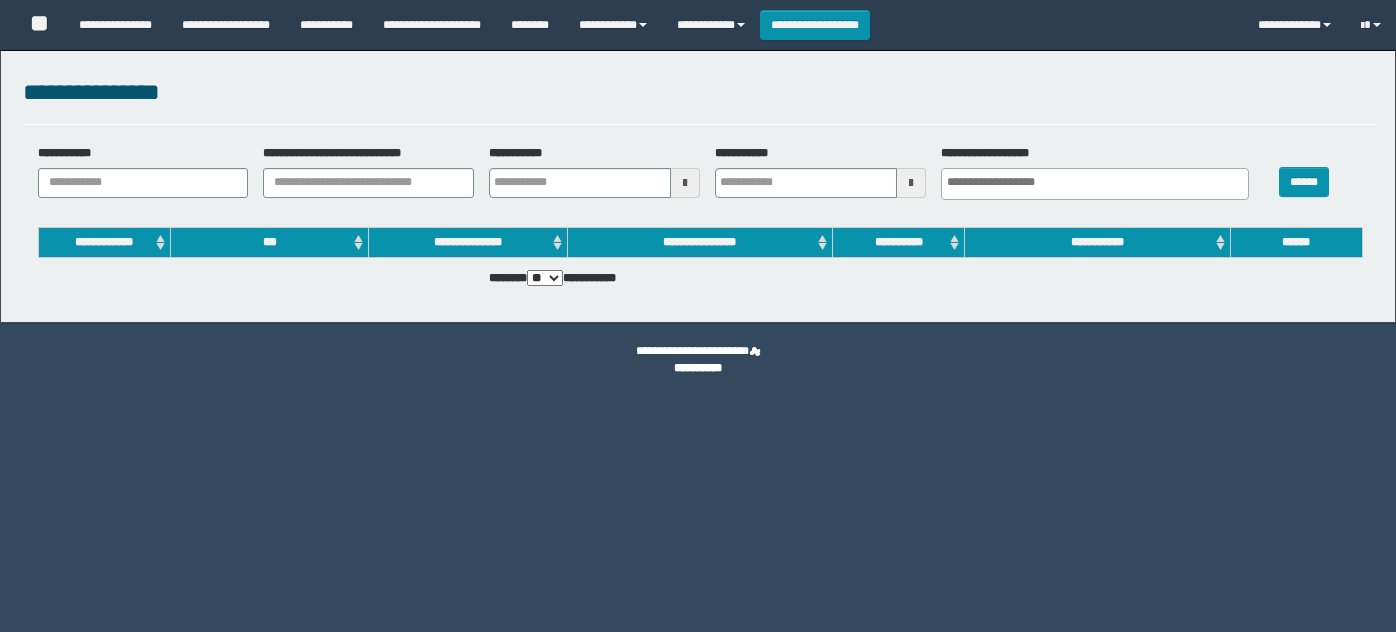 select 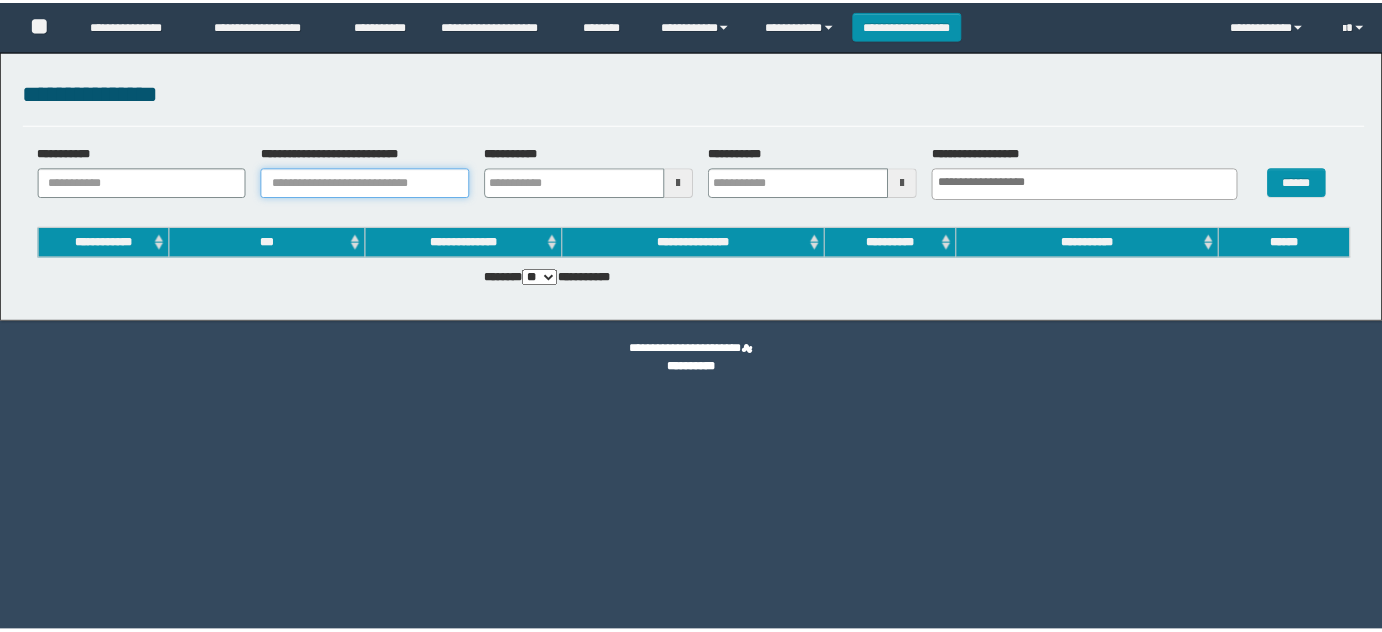 scroll, scrollTop: 0, scrollLeft: 0, axis: both 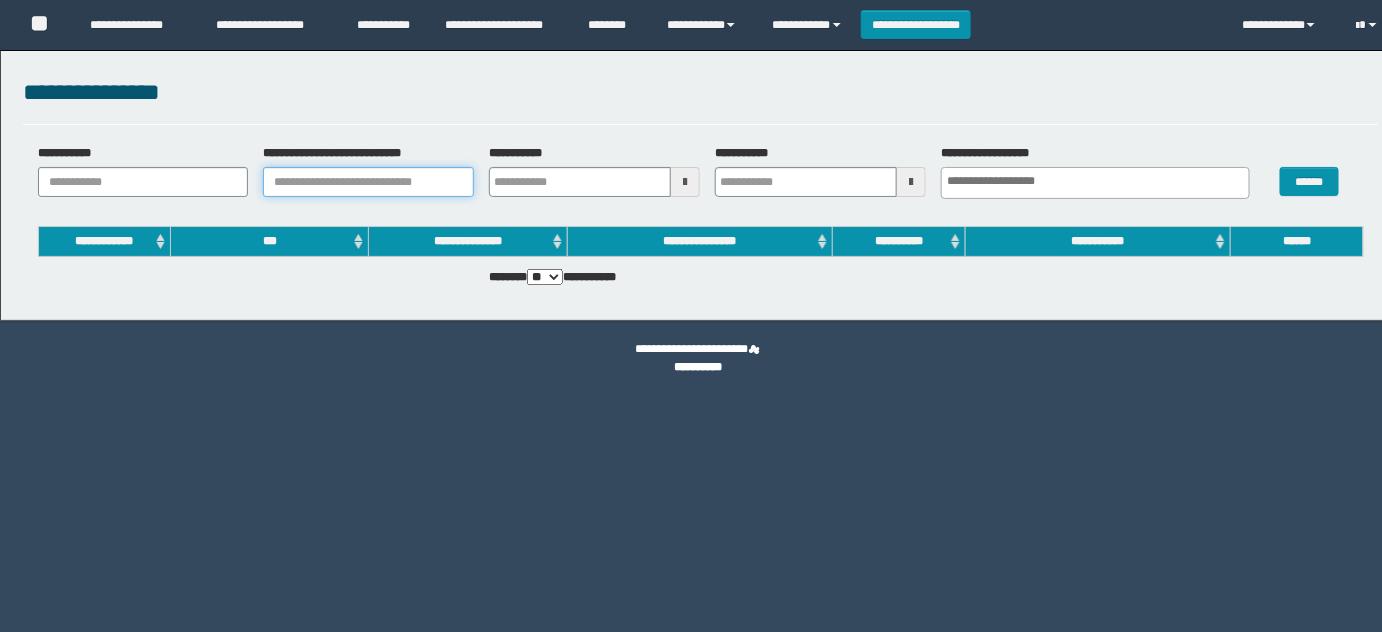 drag, startPoint x: 0, startPoint y: 0, endPoint x: 435, endPoint y: 183, distance: 471.92584 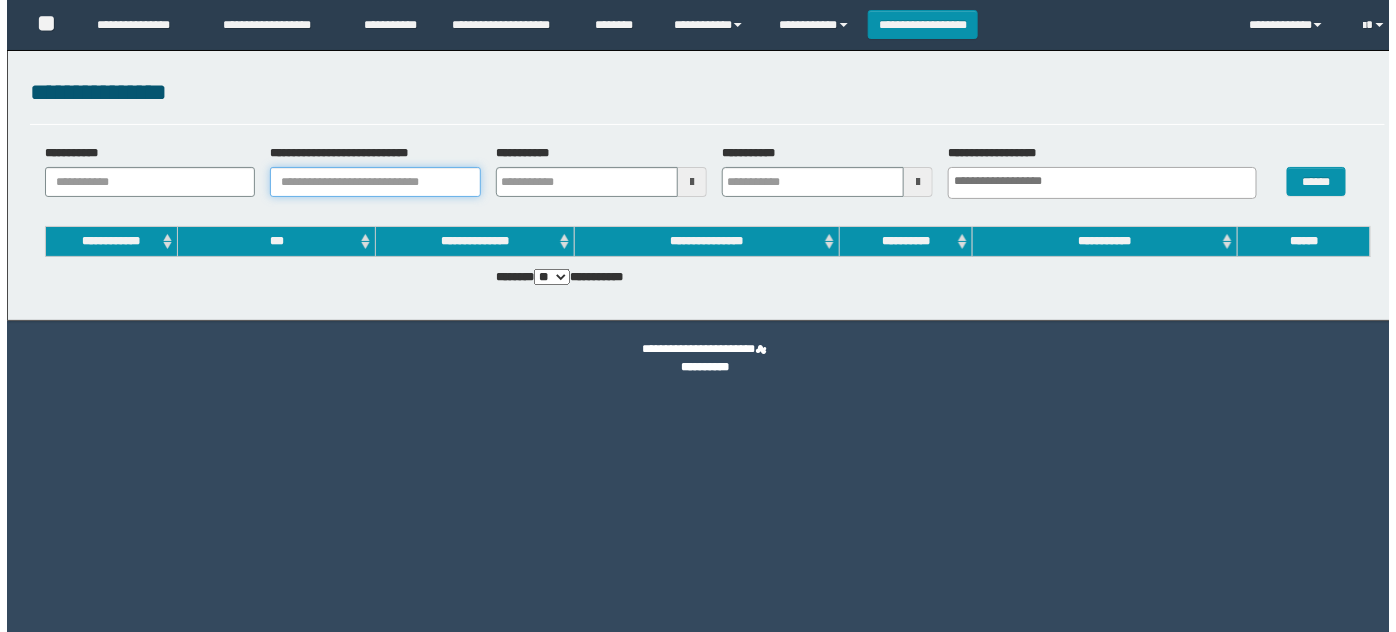 scroll, scrollTop: 0, scrollLeft: 0, axis: both 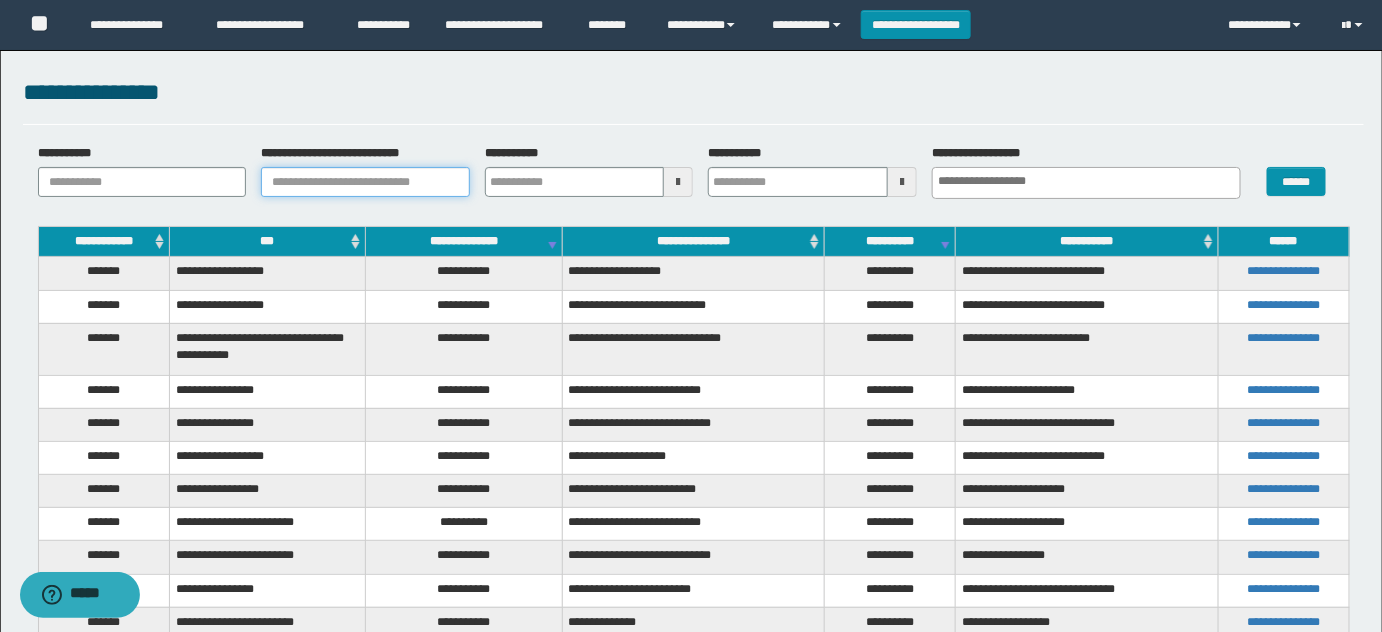 paste on "**********" 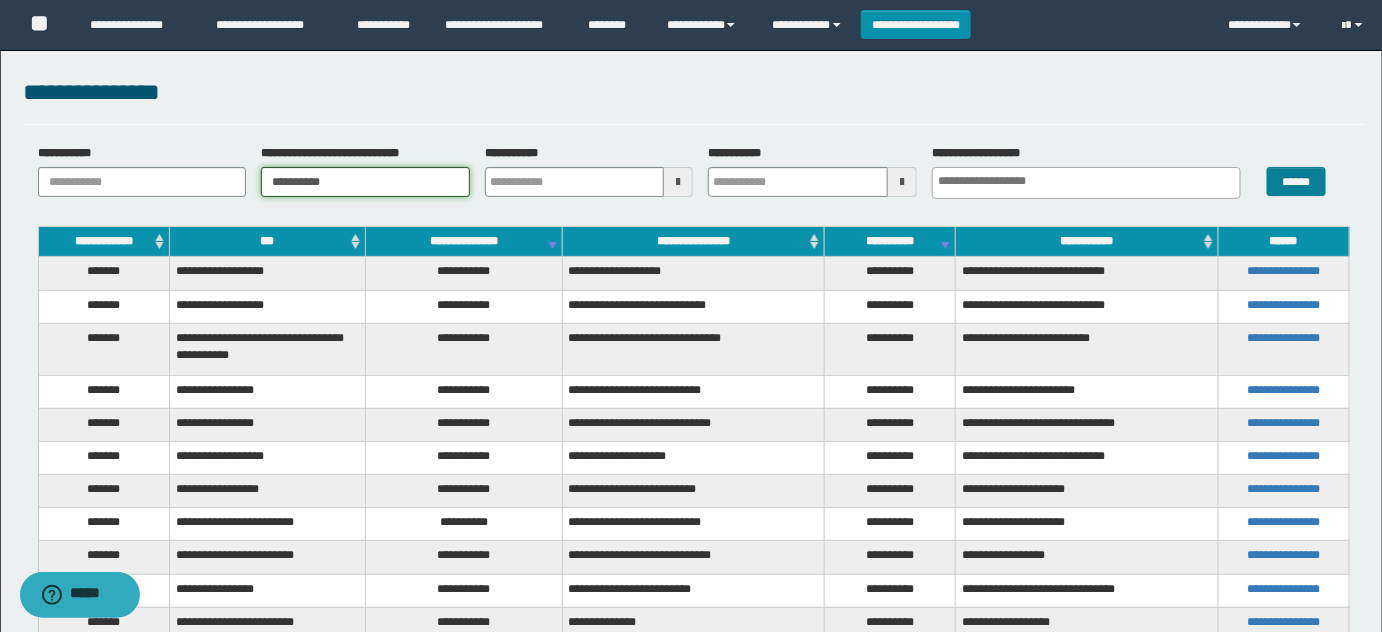 type on "**********" 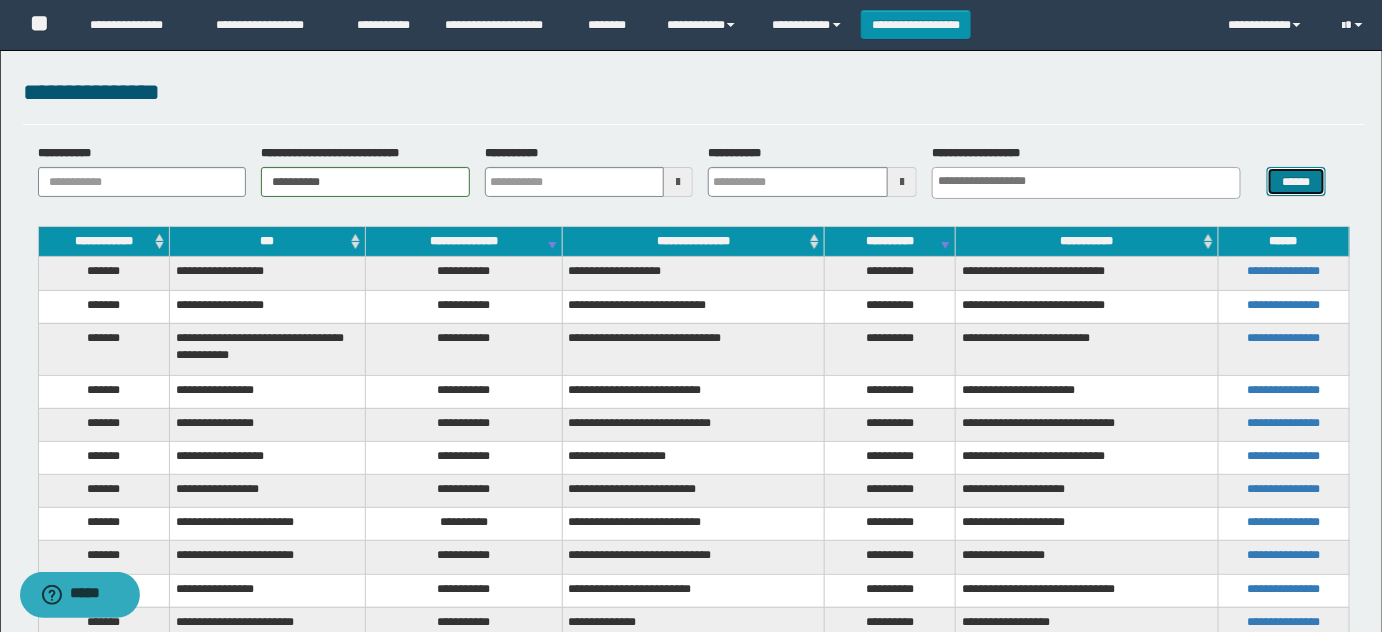 click on "******" at bounding box center (1296, 181) 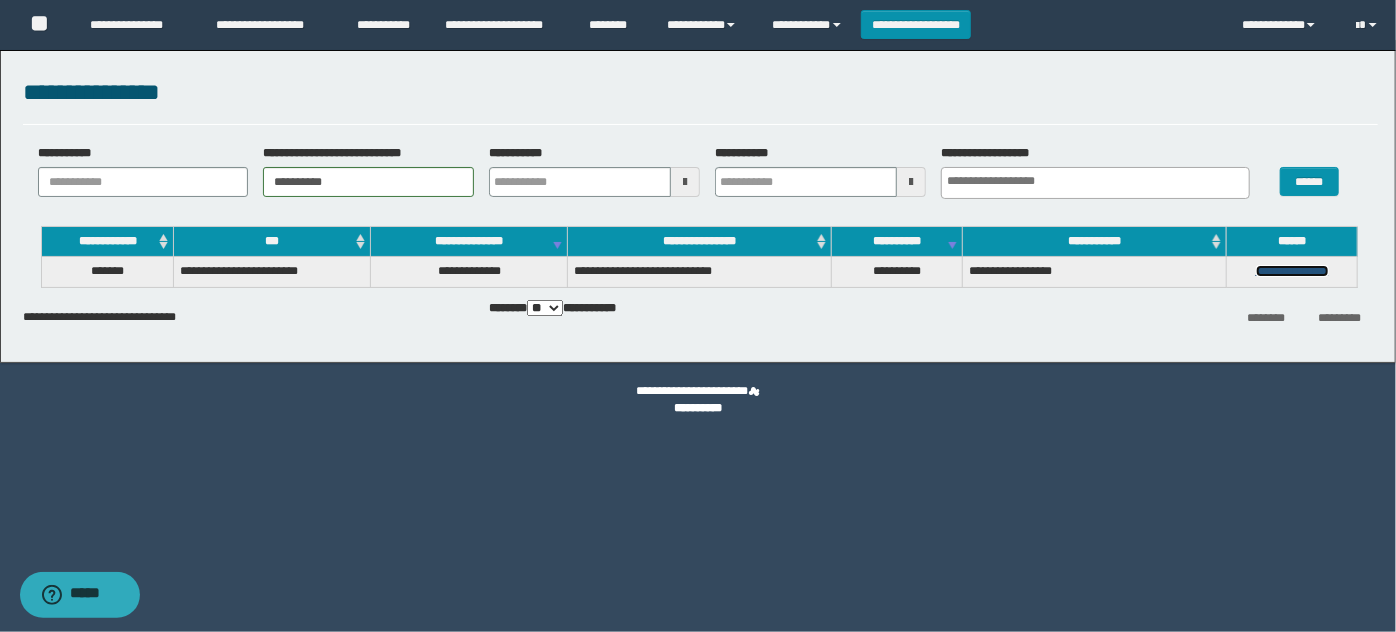 click on "**********" at bounding box center (1292, 271) 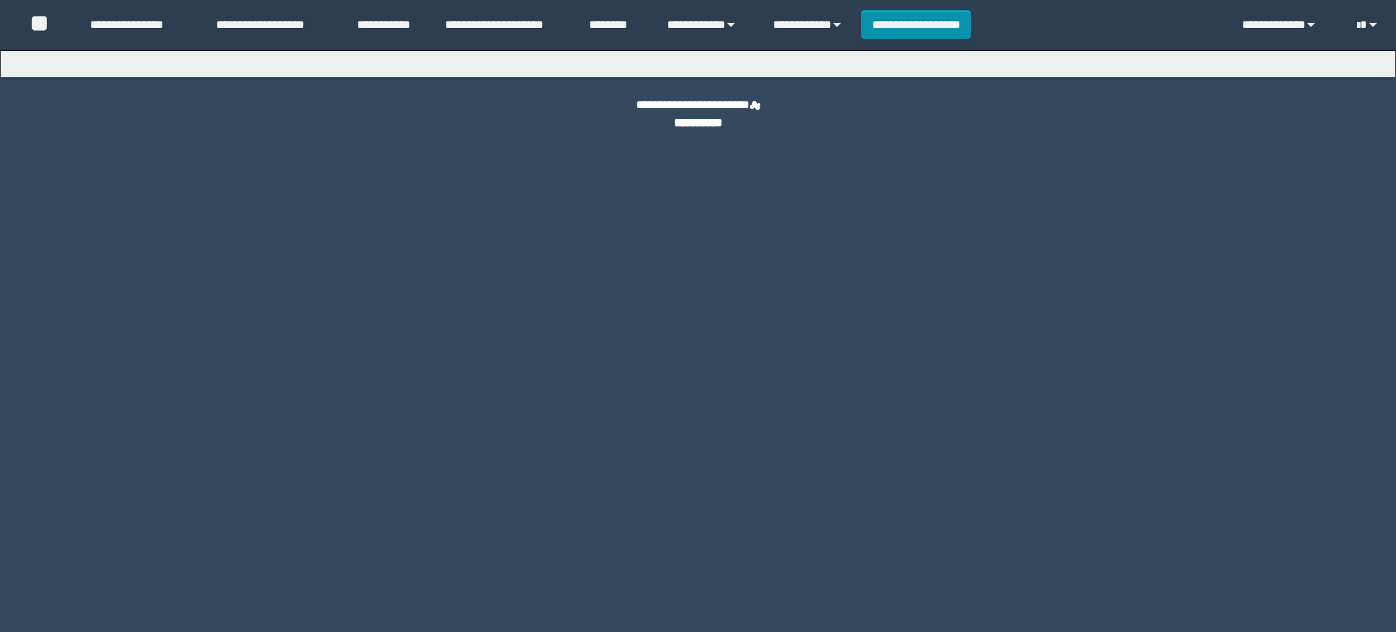 scroll, scrollTop: 0, scrollLeft: 0, axis: both 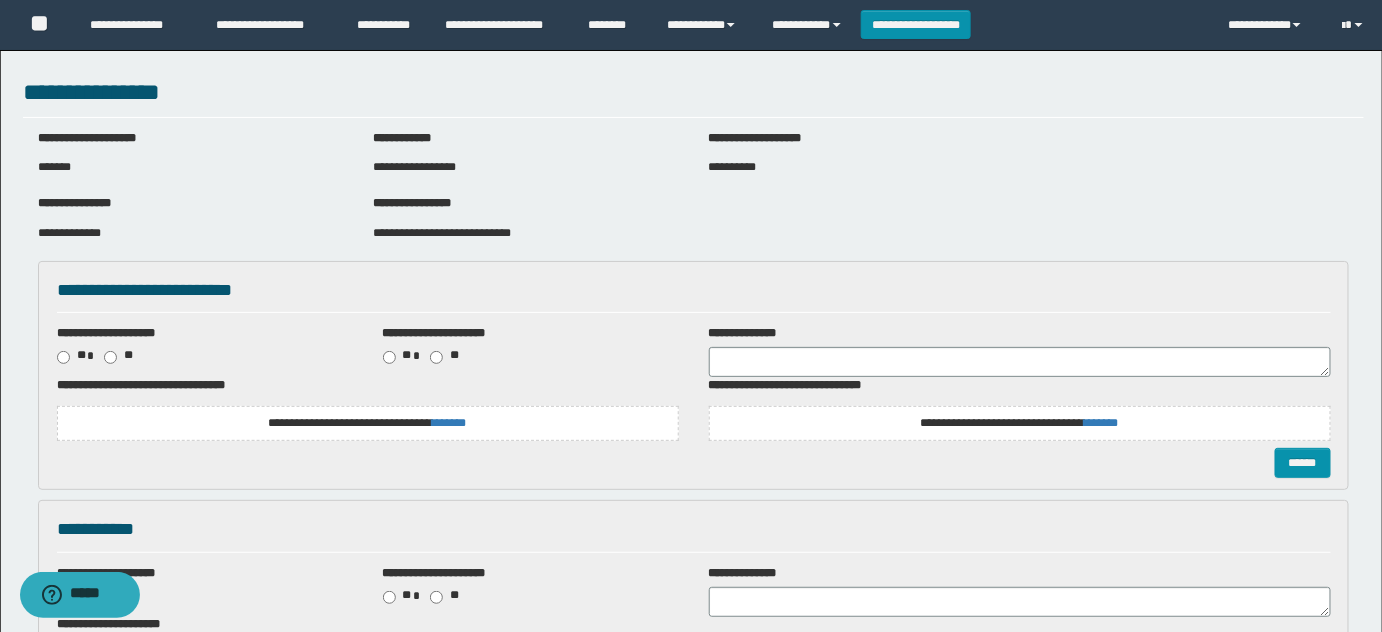 click on "**********" at bounding box center [442, 233] 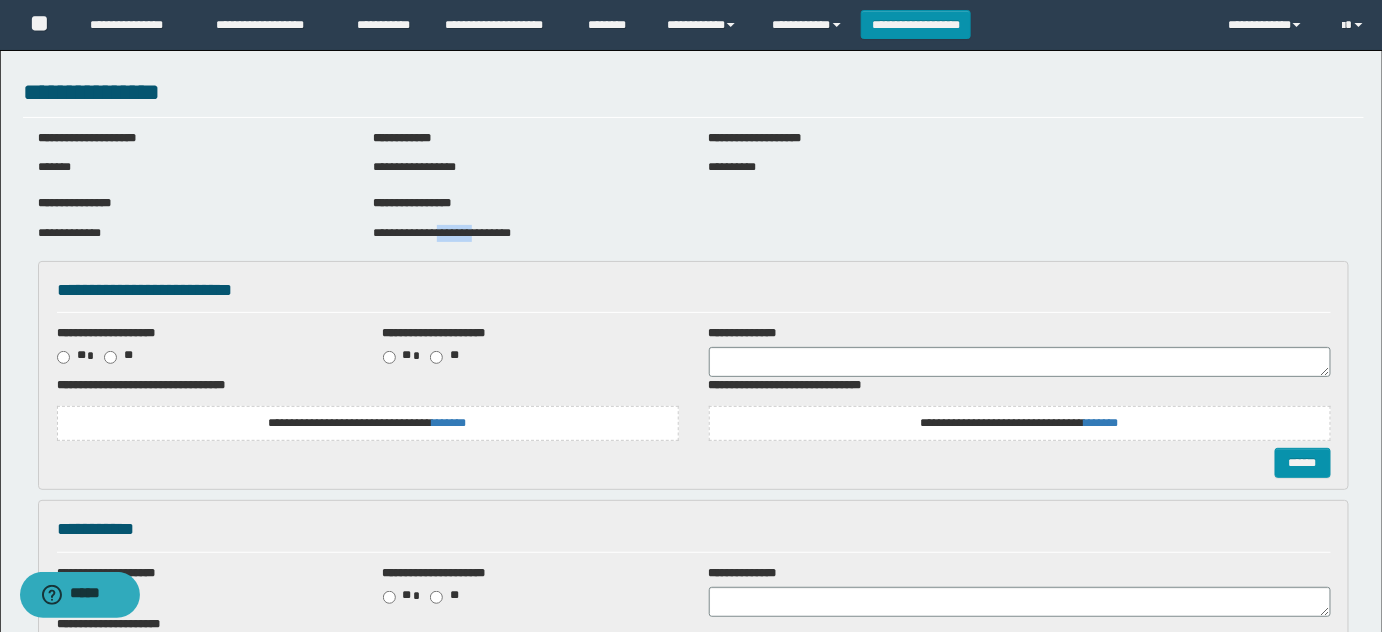 click on "**********" at bounding box center [442, 233] 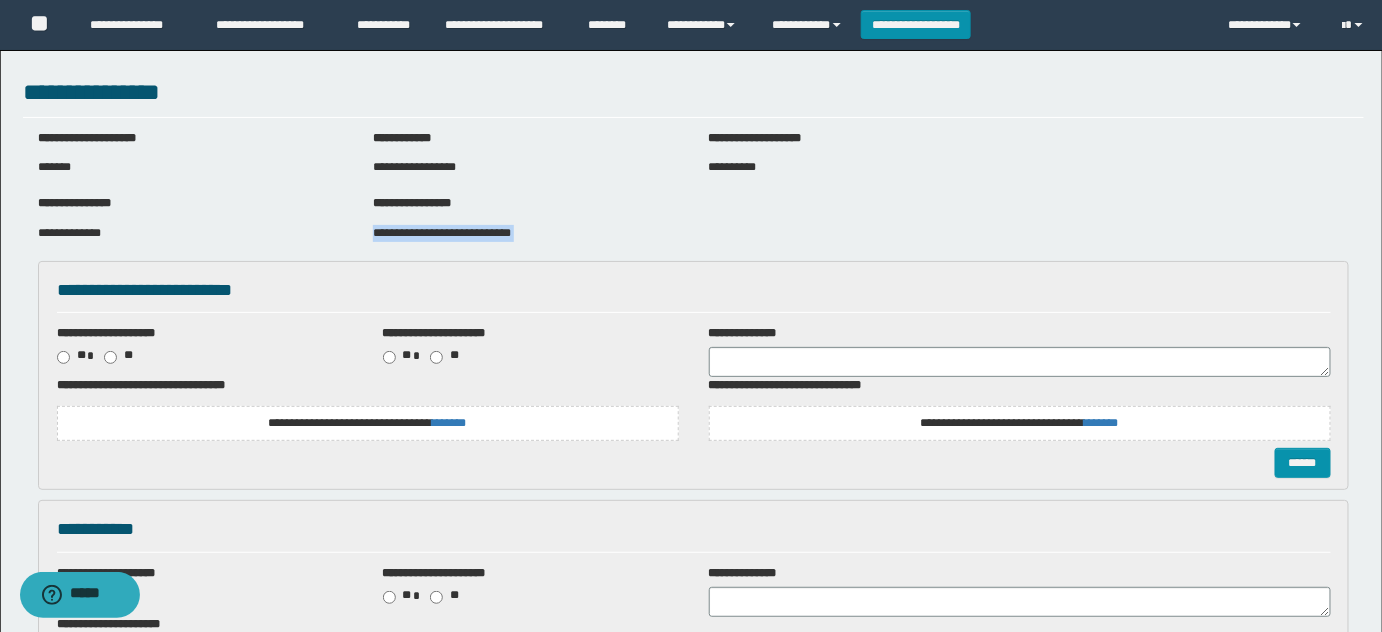 click on "**********" at bounding box center (442, 233) 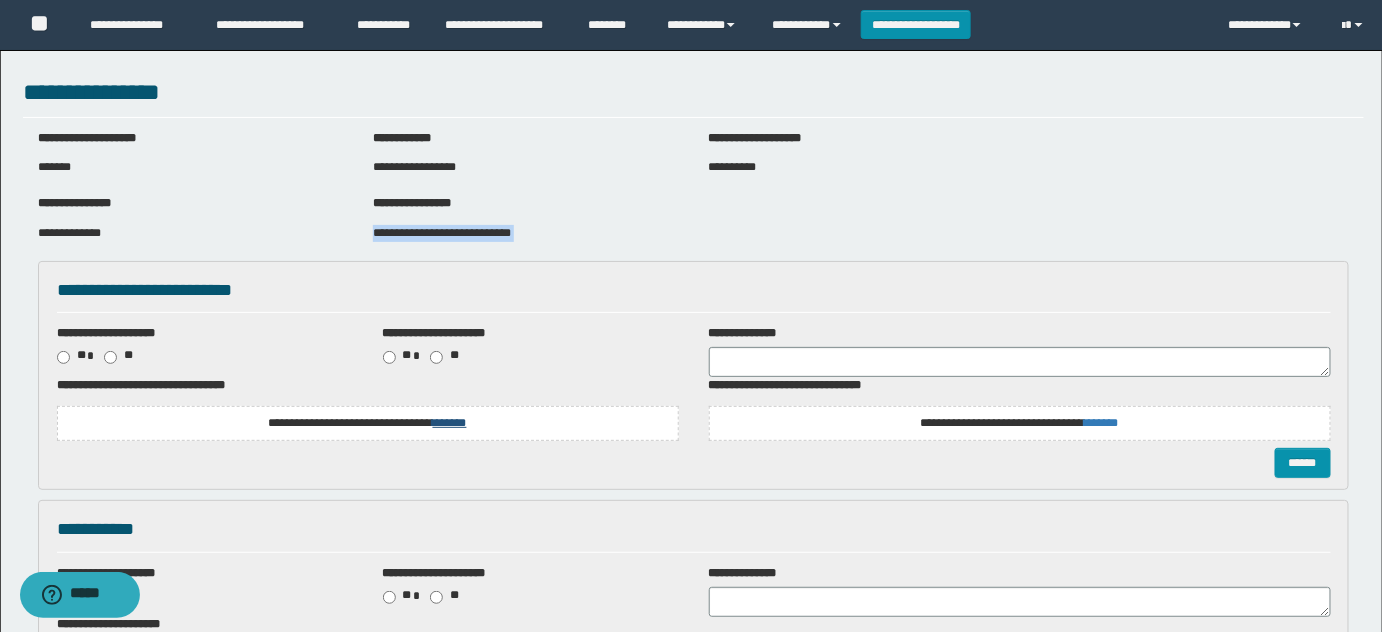 copy on "**********" 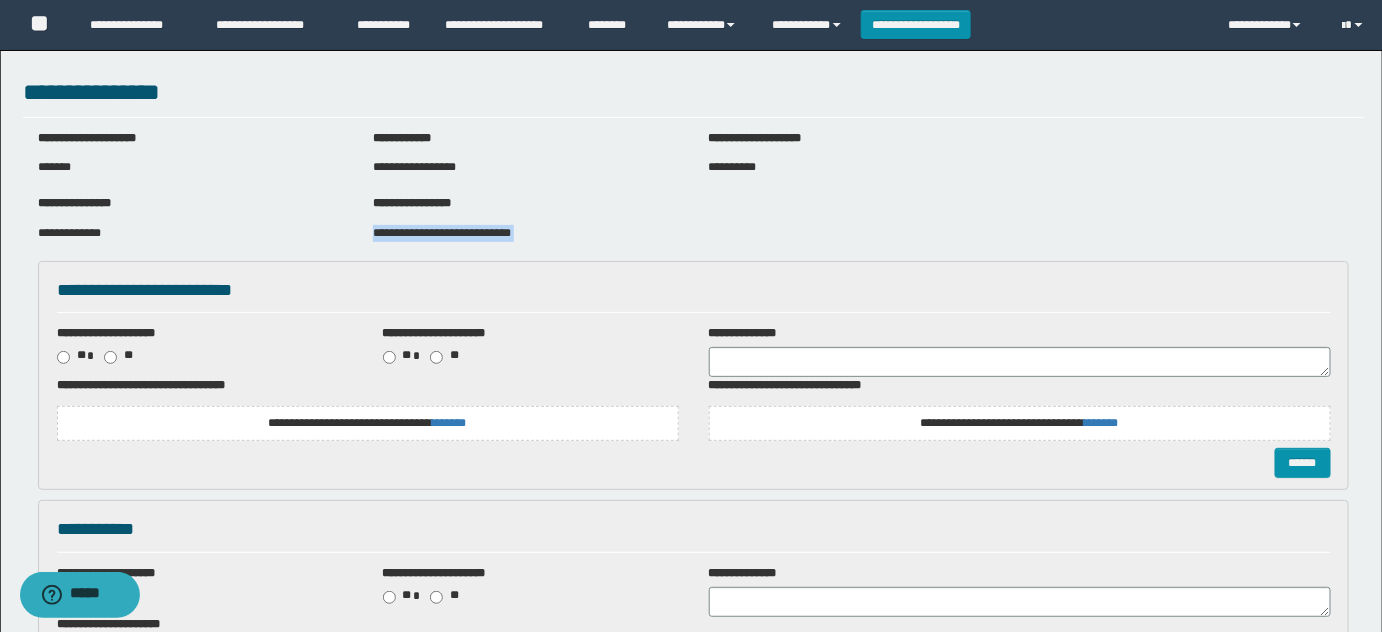 click on "**********" at bounding box center (367, 423) 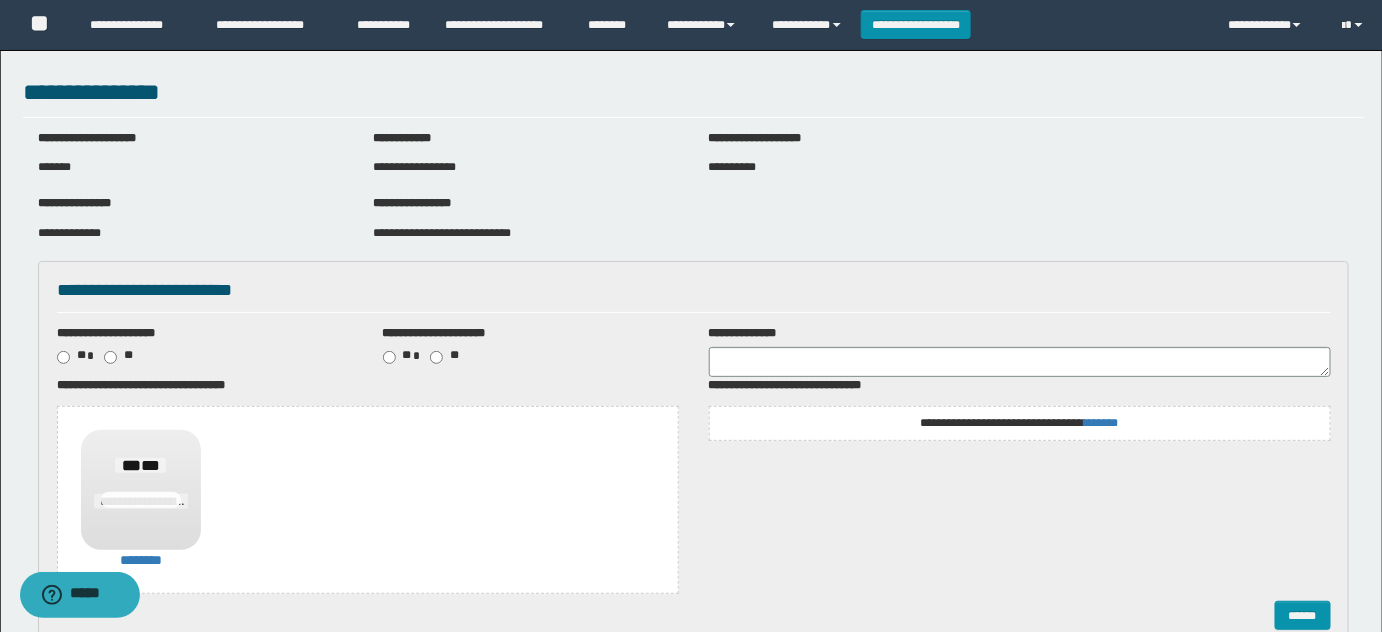 click on "**********" at bounding box center (1020, 412) 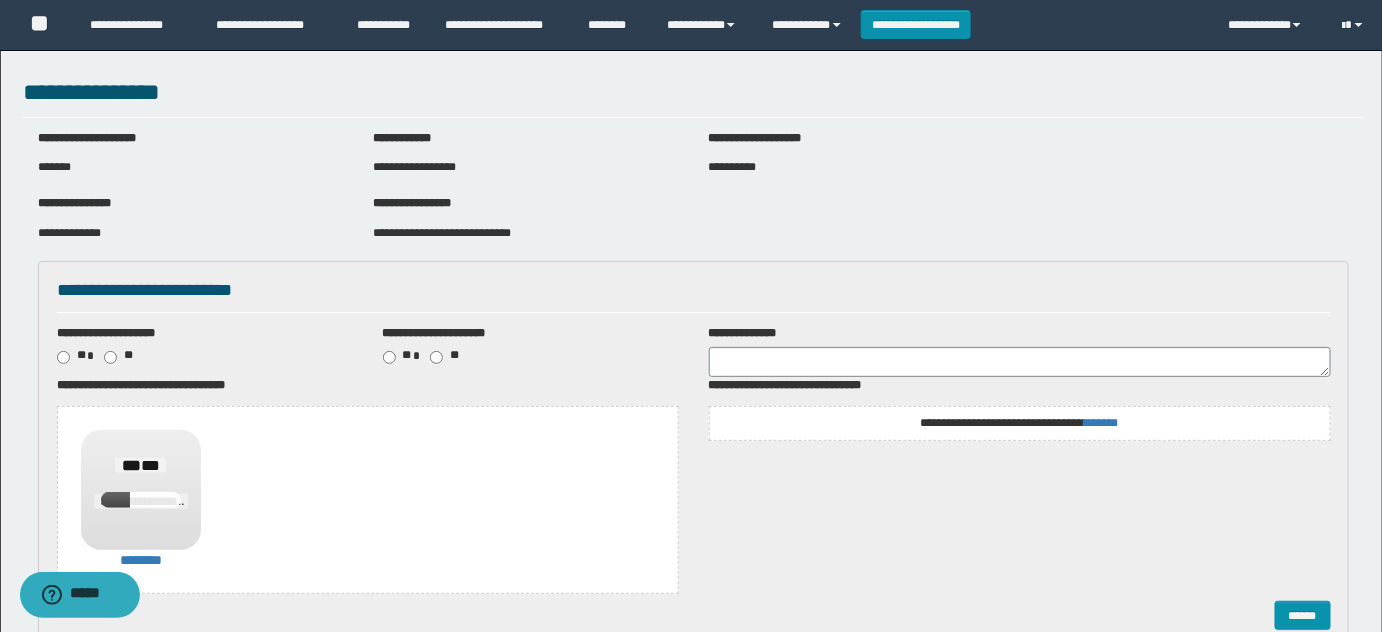 click on "**********" at bounding box center [1019, 423] 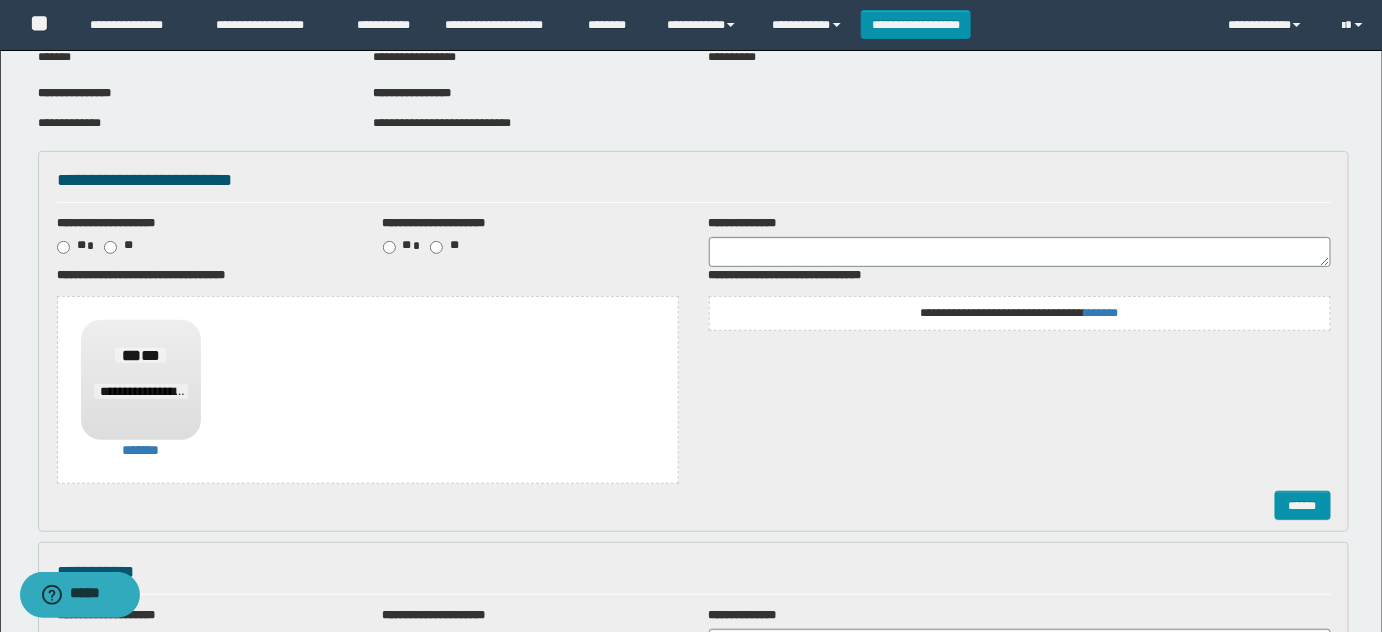 scroll, scrollTop: 363, scrollLeft: 0, axis: vertical 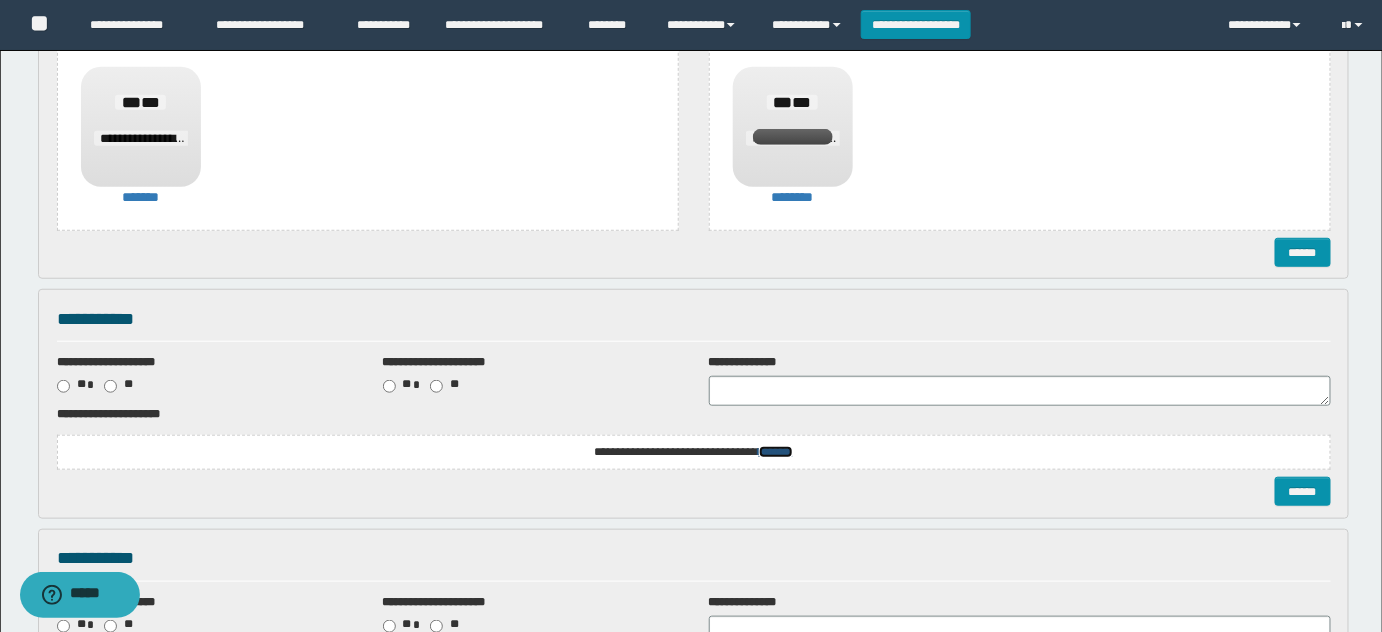 click on "*******" at bounding box center [776, 452] 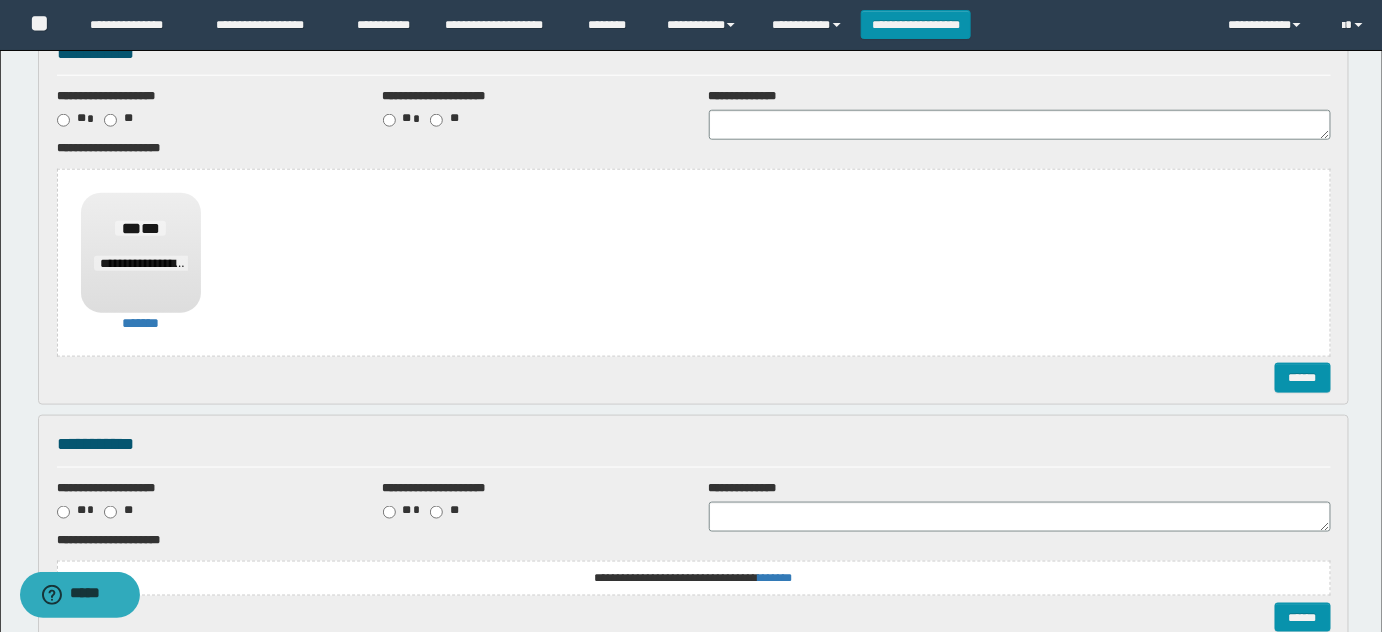 scroll, scrollTop: 727, scrollLeft: 0, axis: vertical 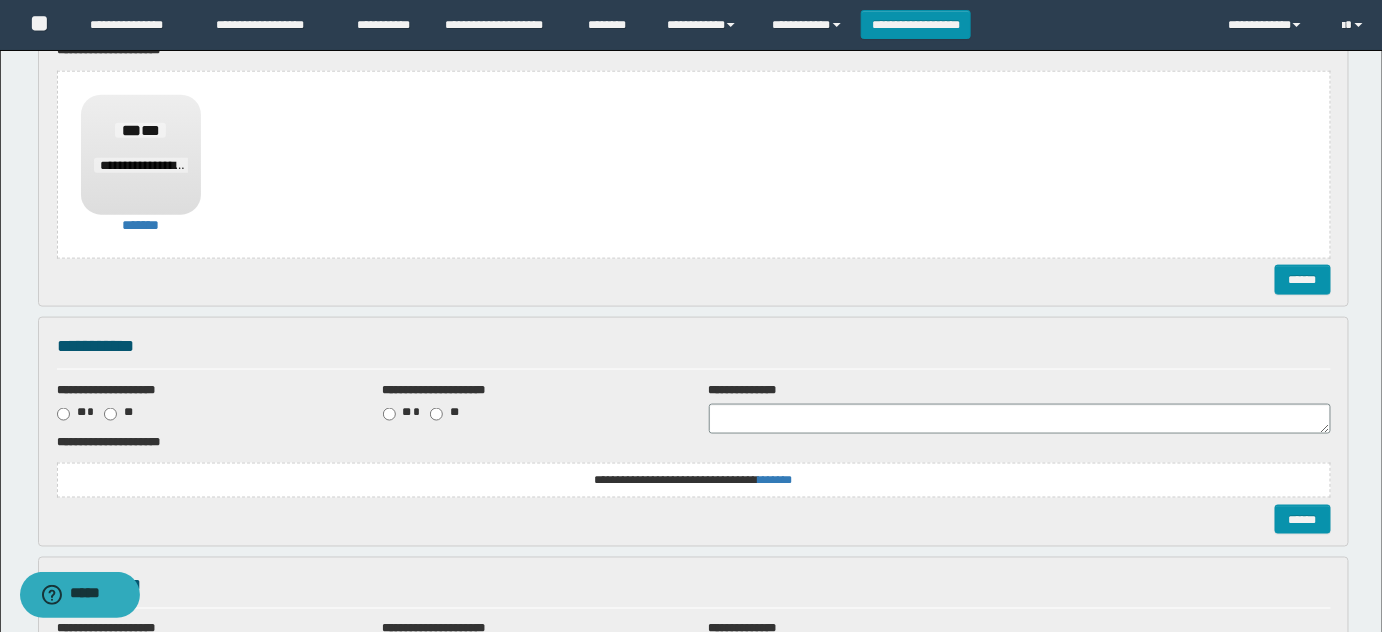 click on "**********" at bounding box center [0, 0] 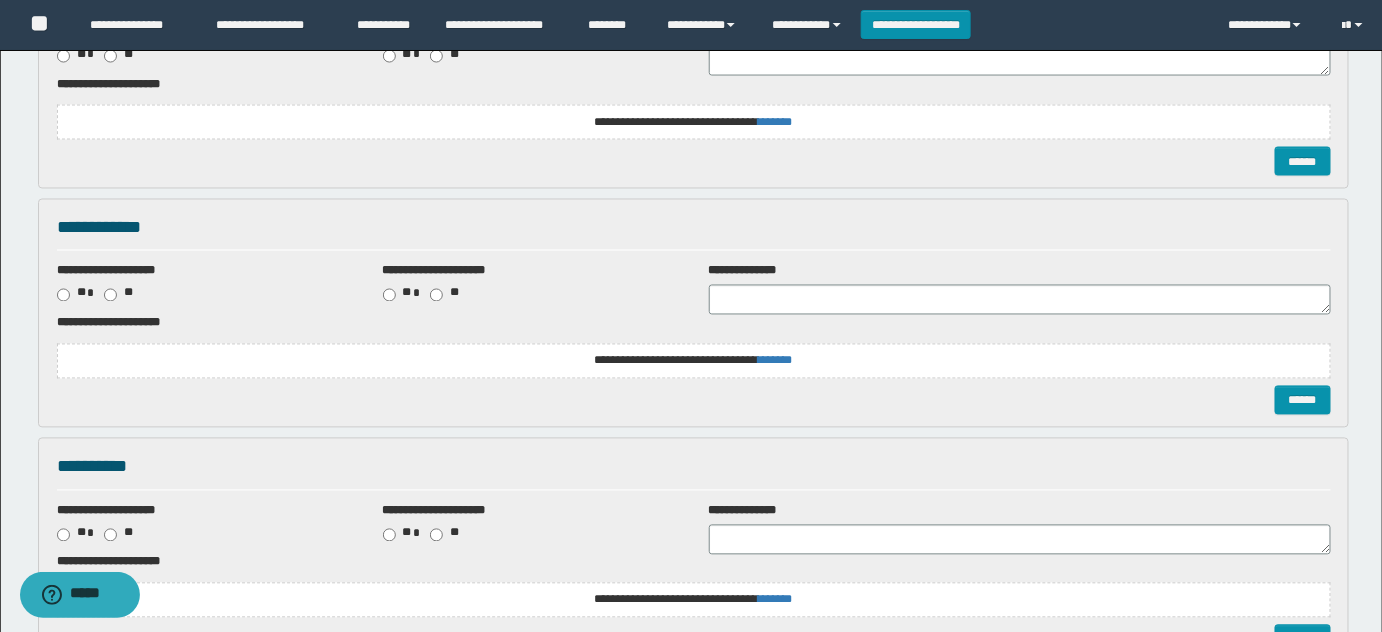 scroll, scrollTop: 1090, scrollLeft: 0, axis: vertical 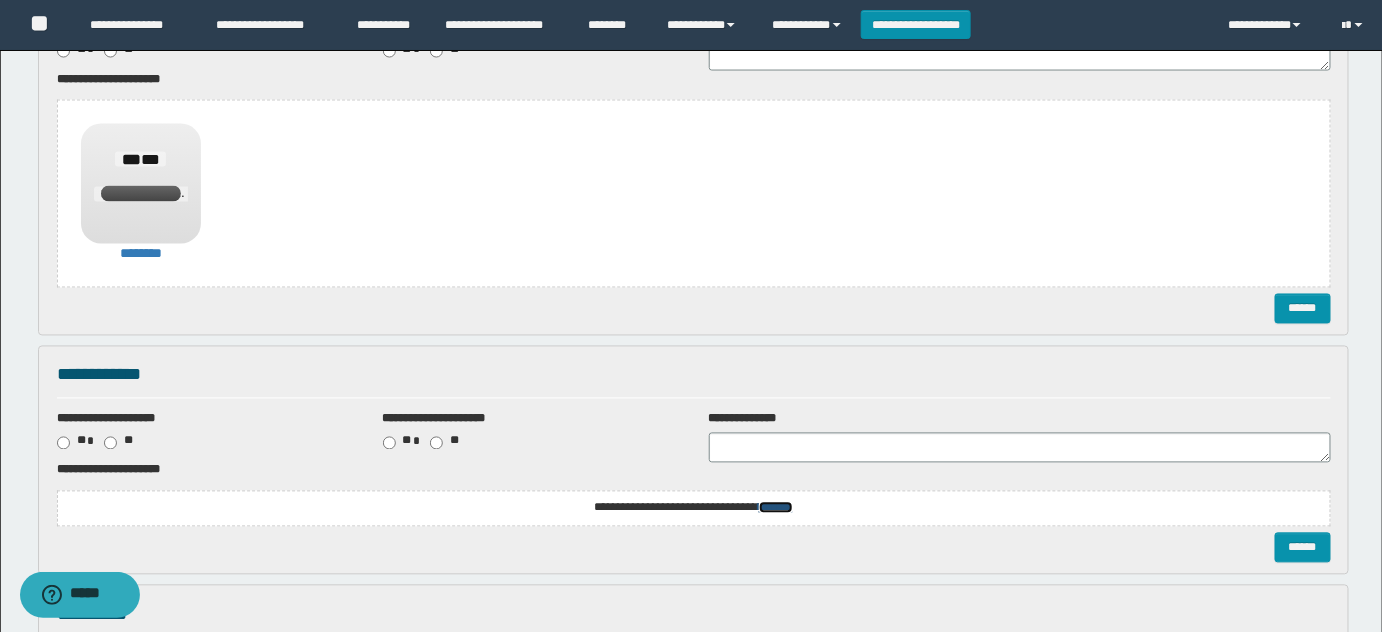 click on "*******" at bounding box center [0, 0] 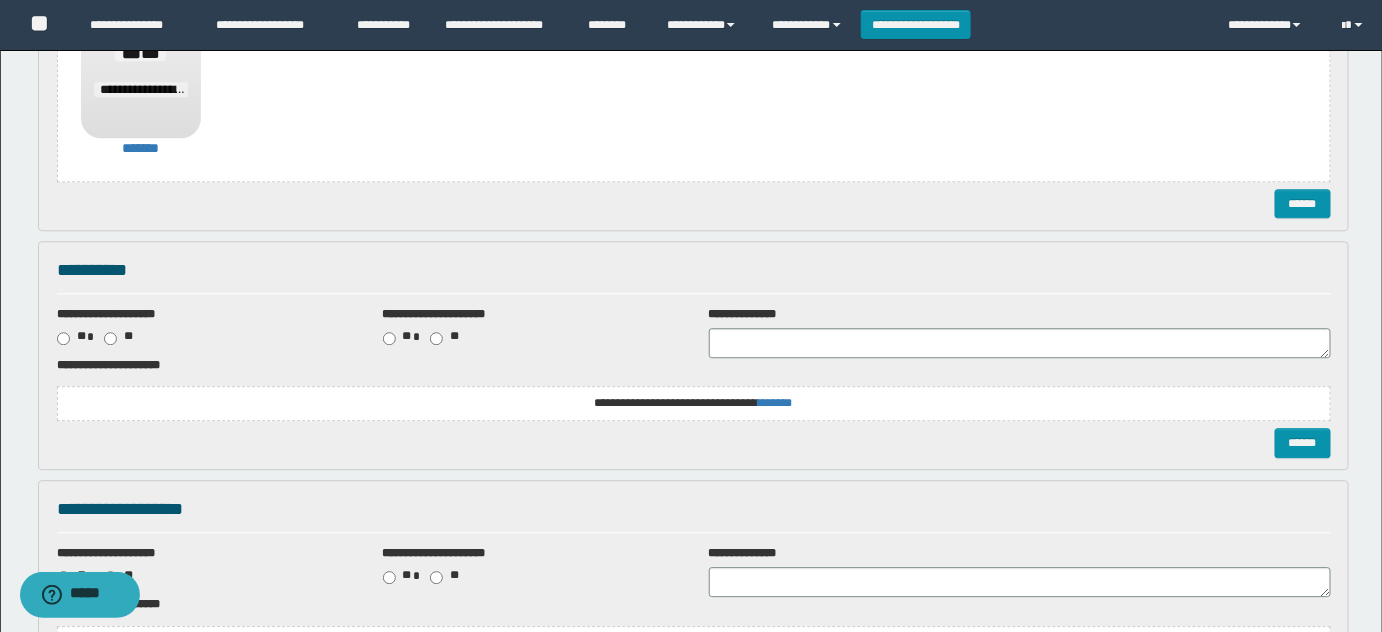 scroll, scrollTop: 1818, scrollLeft: 0, axis: vertical 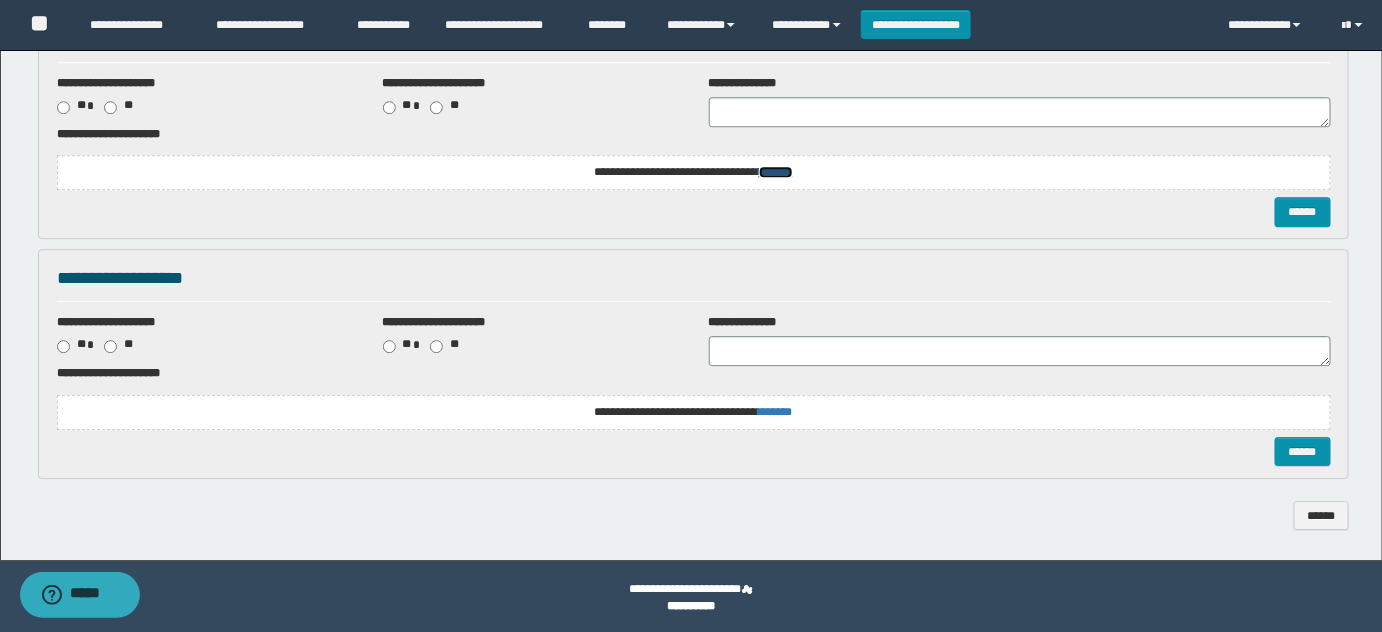 click on "*******" at bounding box center [0, 0] 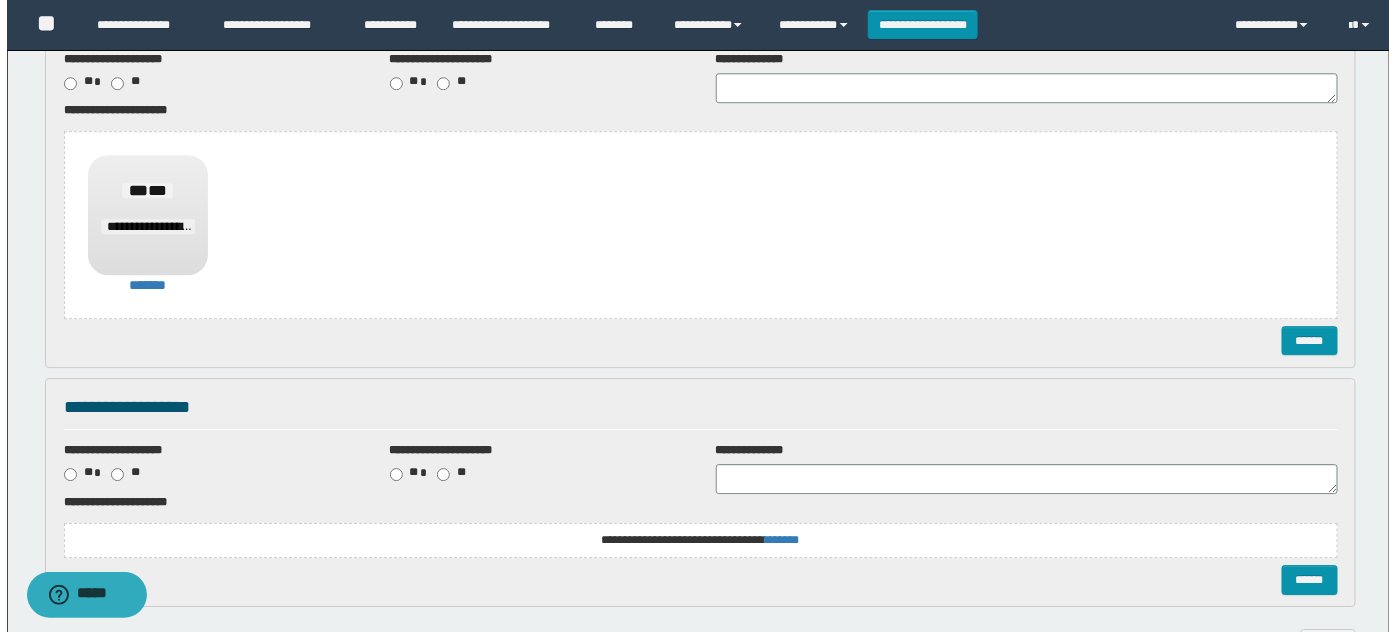 scroll, scrollTop: 1973, scrollLeft: 0, axis: vertical 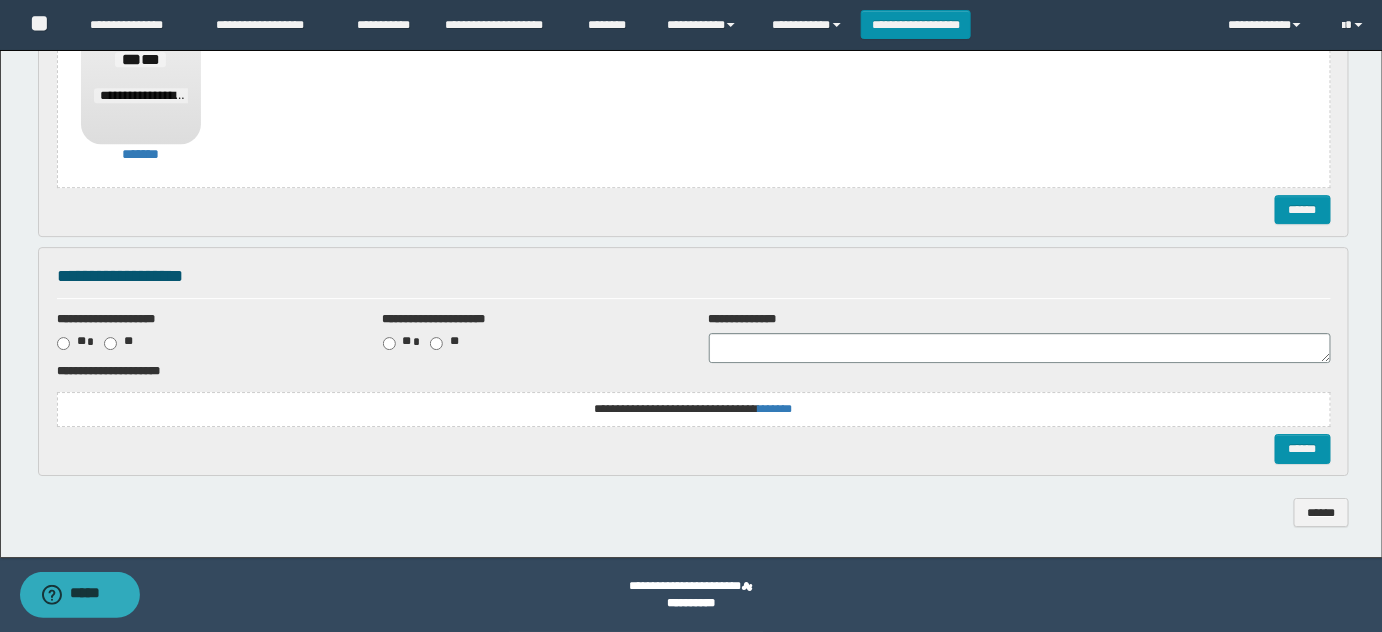 click on "**********" at bounding box center (694, -1081) 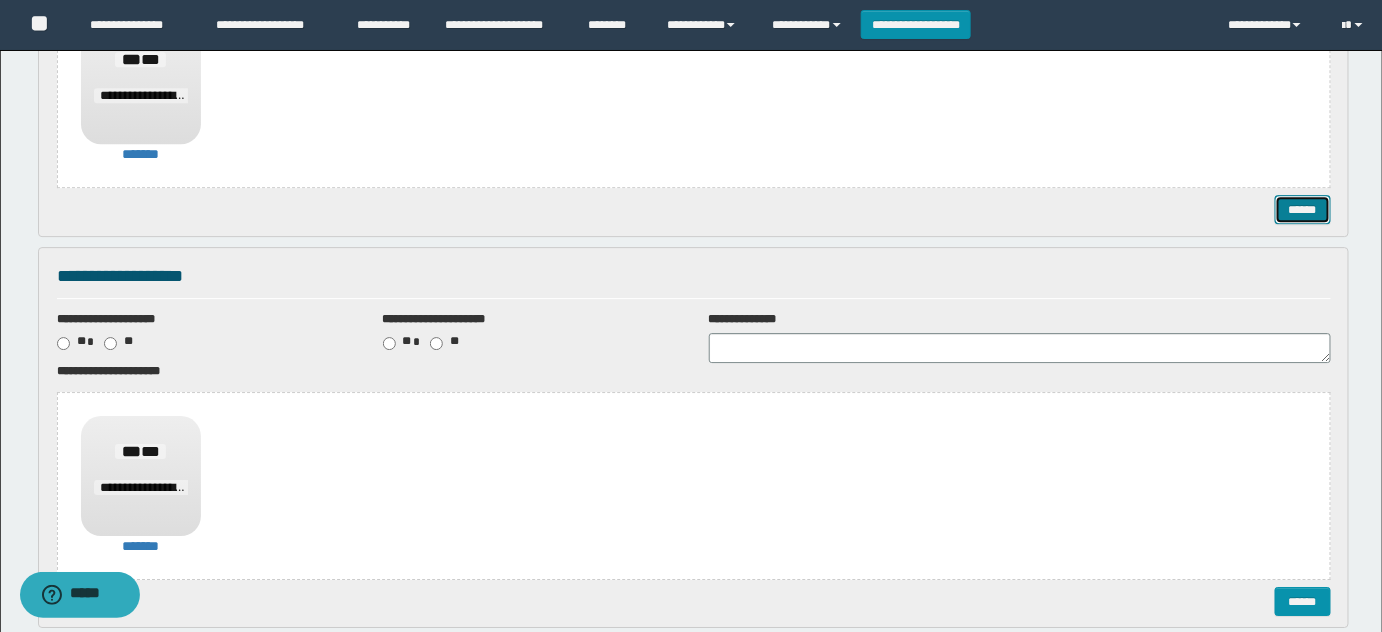 click on "******" at bounding box center (1302, 209) 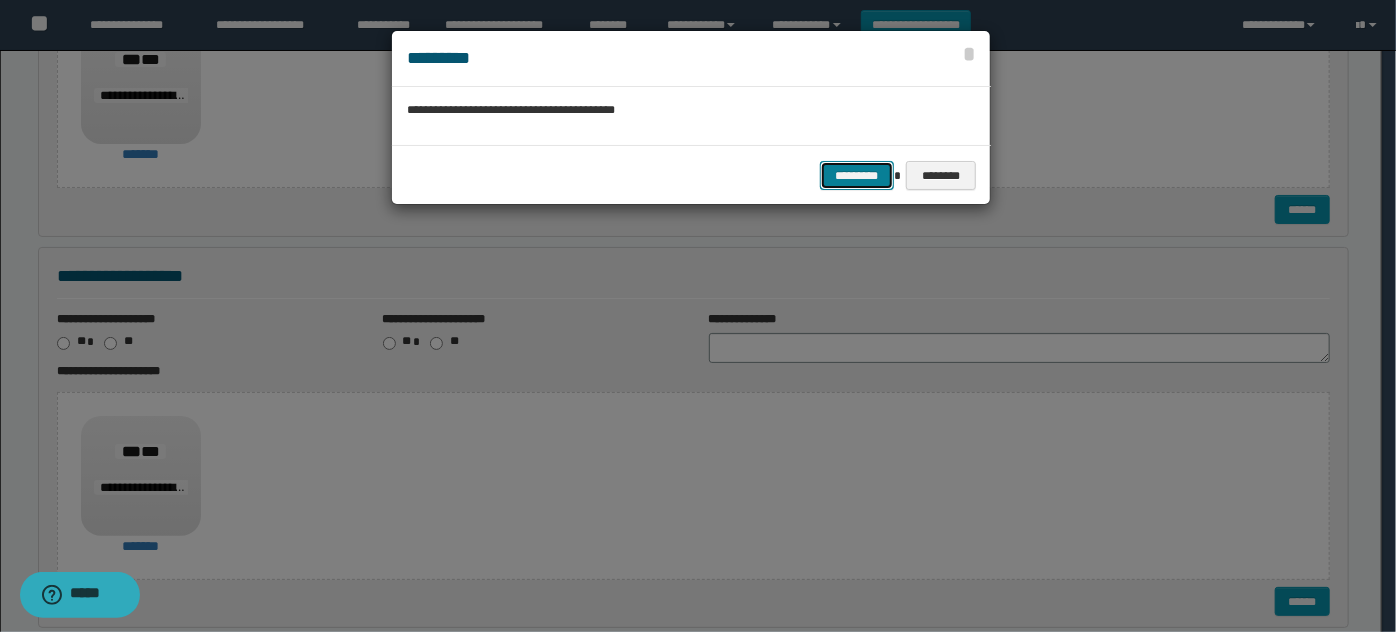 click on "*********" at bounding box center (857, 175) 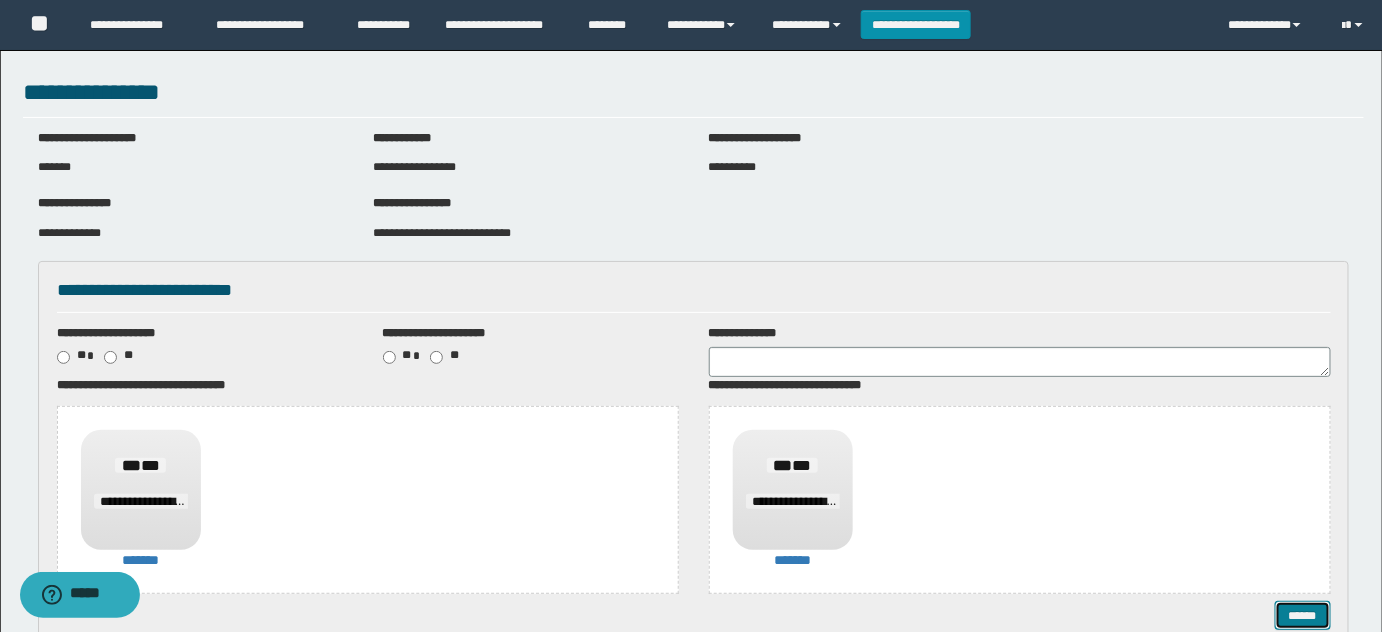 click on "******" at bounding box center [1302, 615] 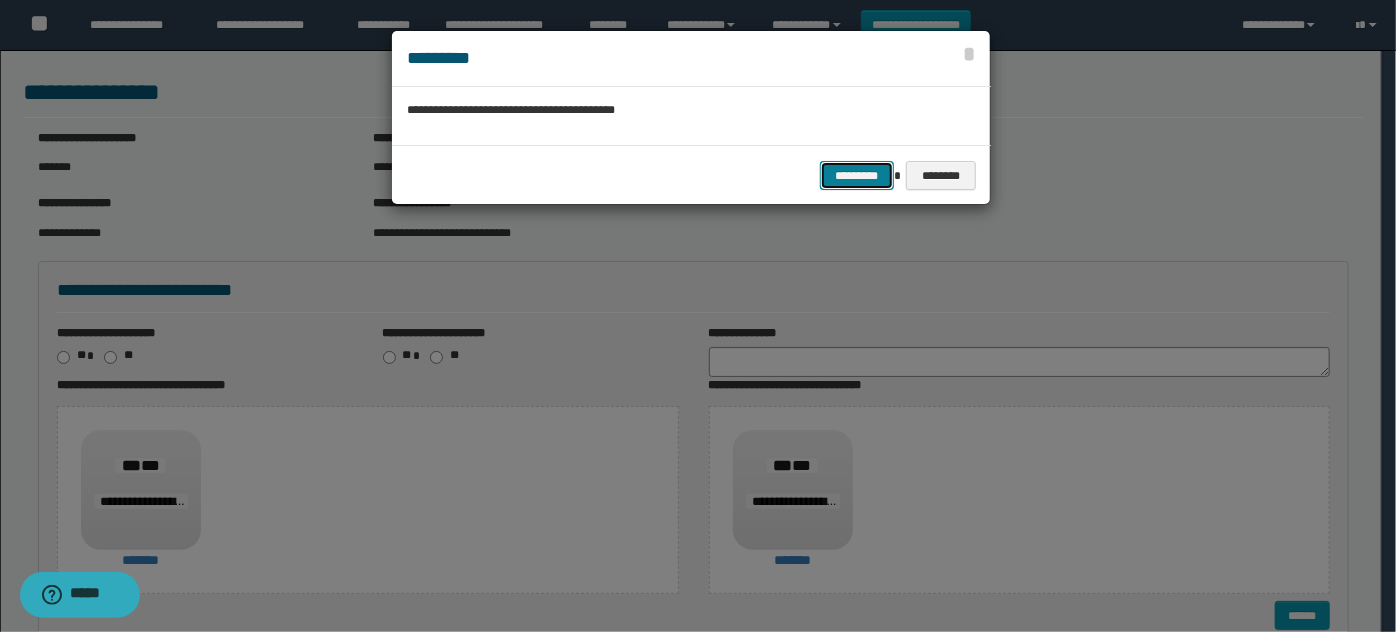 click on "*********" at bounding box center (857, 175) 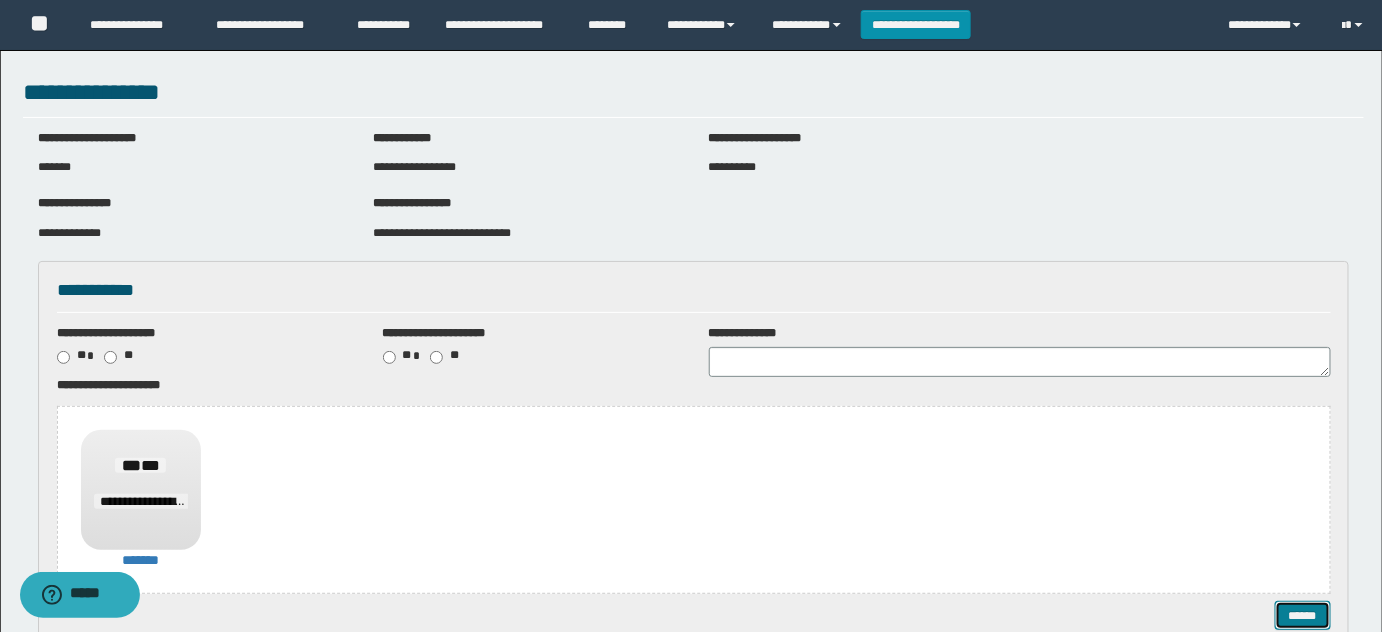 click on "******" at bounding box center (1302, 615) 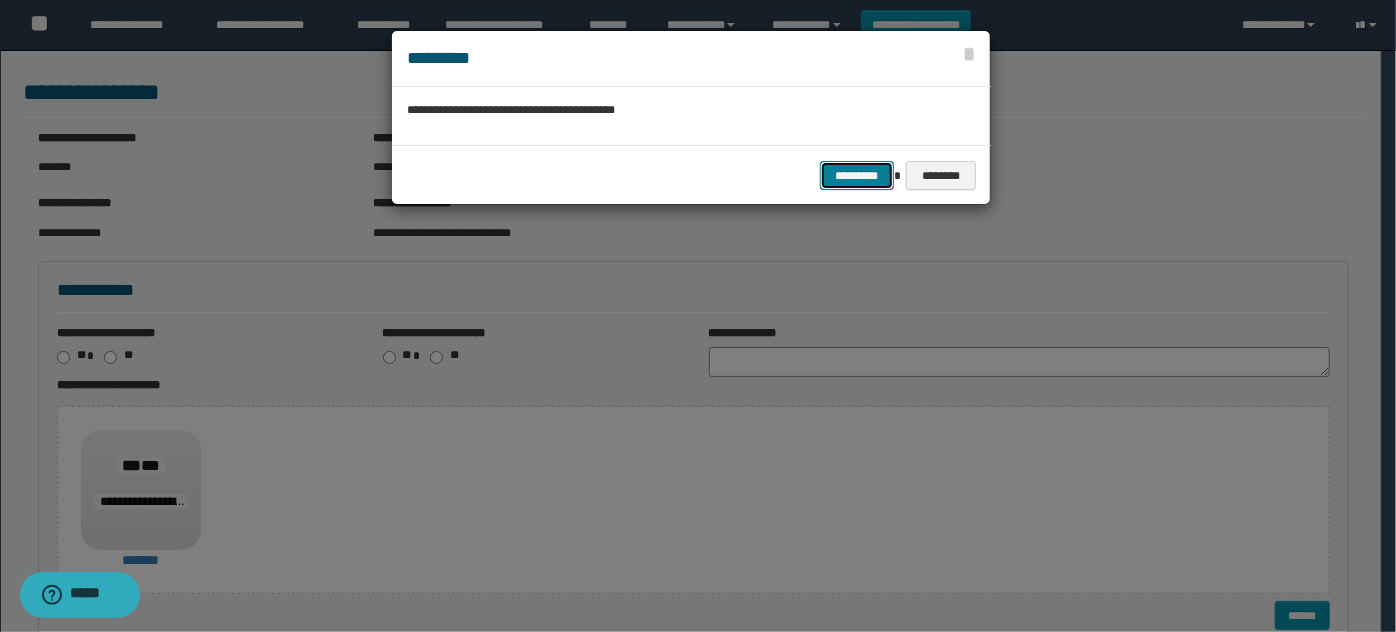 click on "*********" at bounding box center [857, 175] 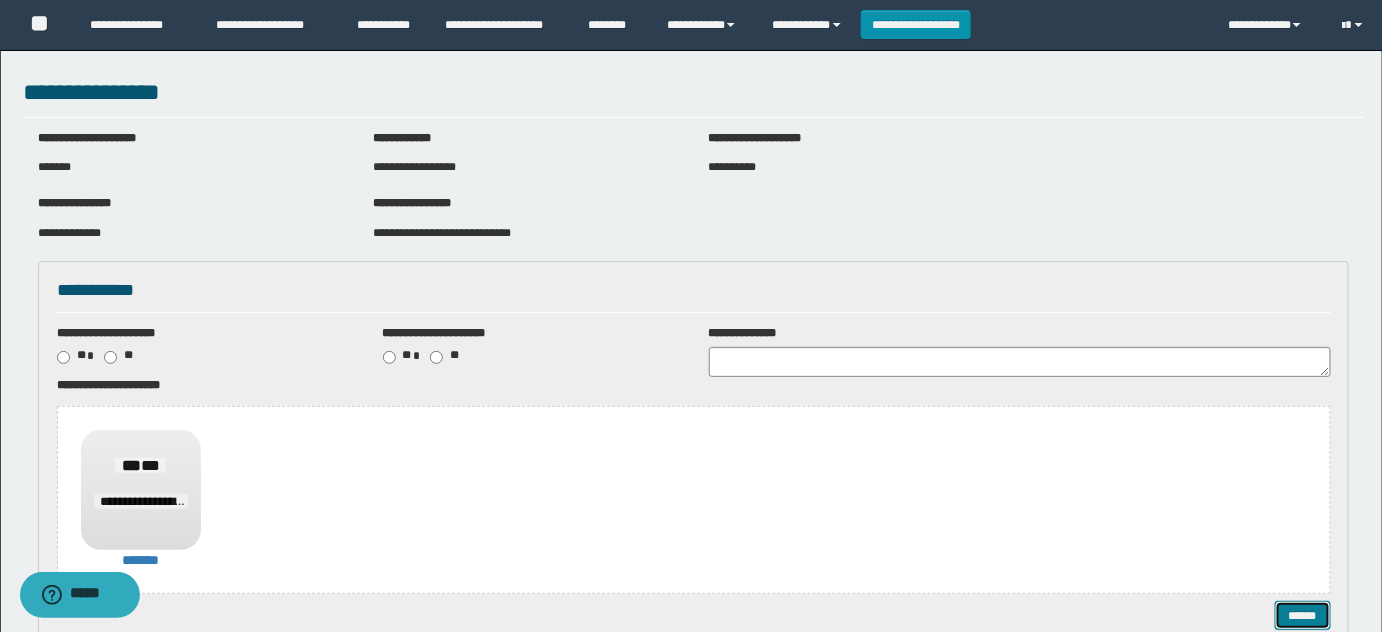 click on "******" at bounding box center (1302, 615) 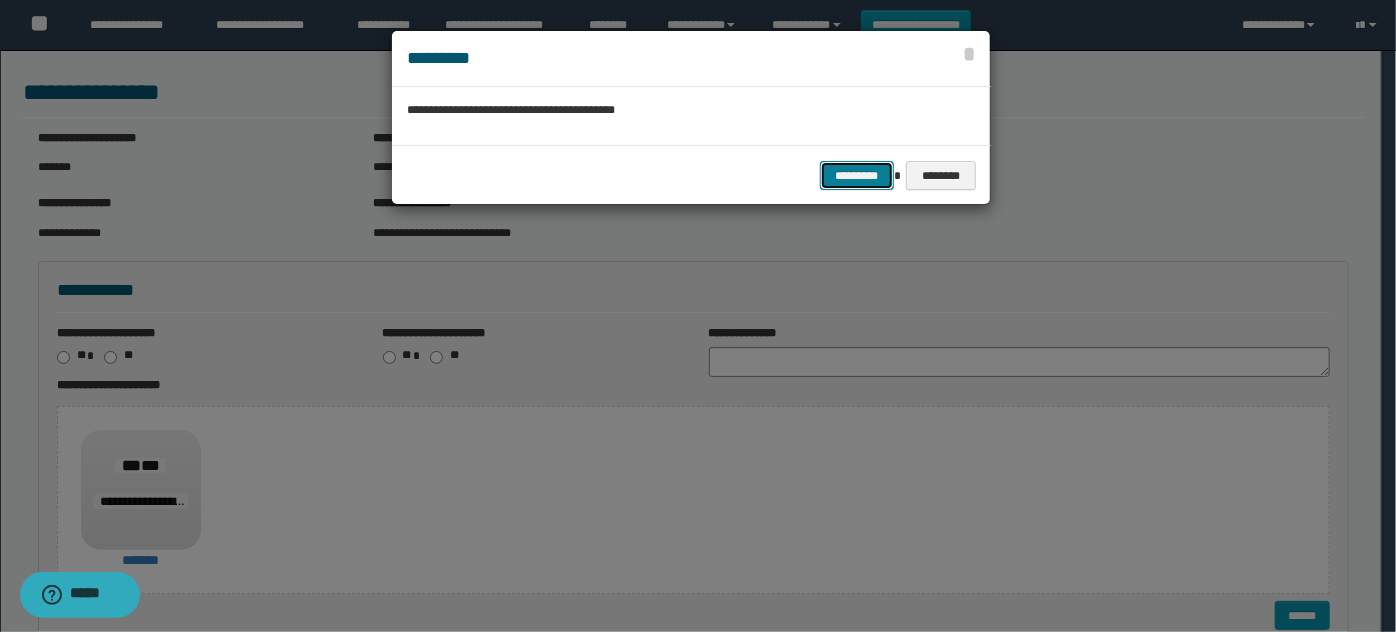 click on "*********" at bounding box center (857, 175) 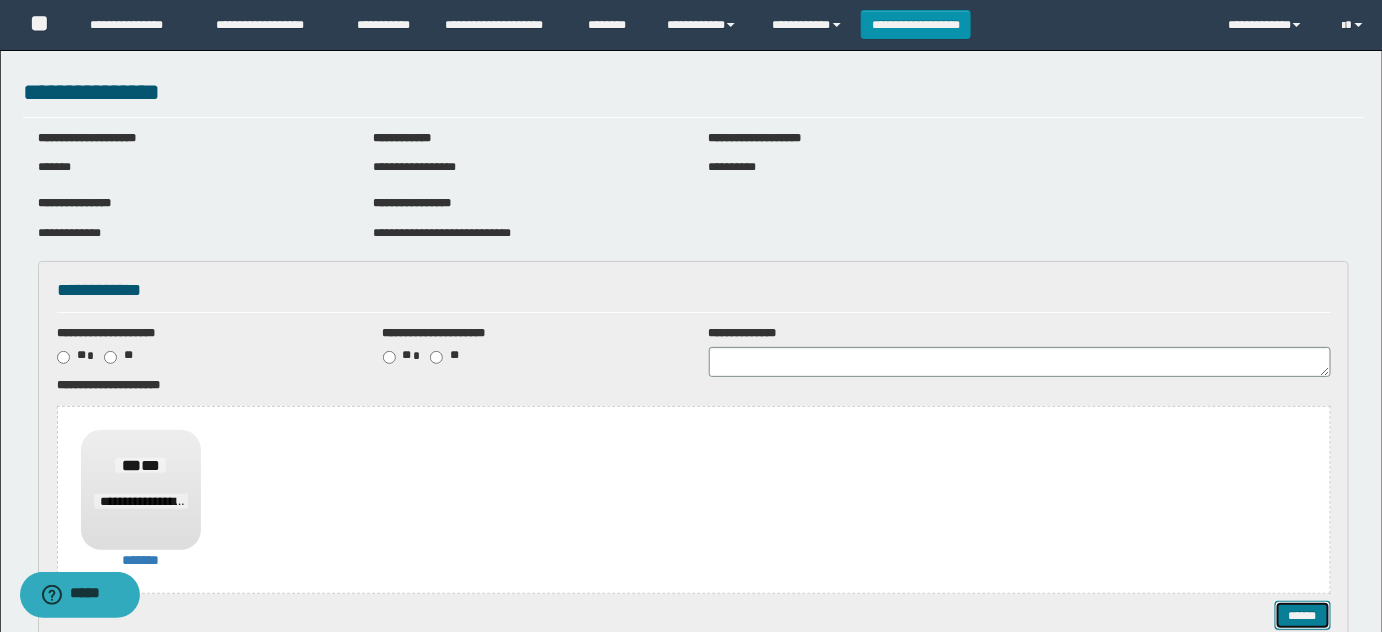 click on "******" at bounding box center [1302, 615] 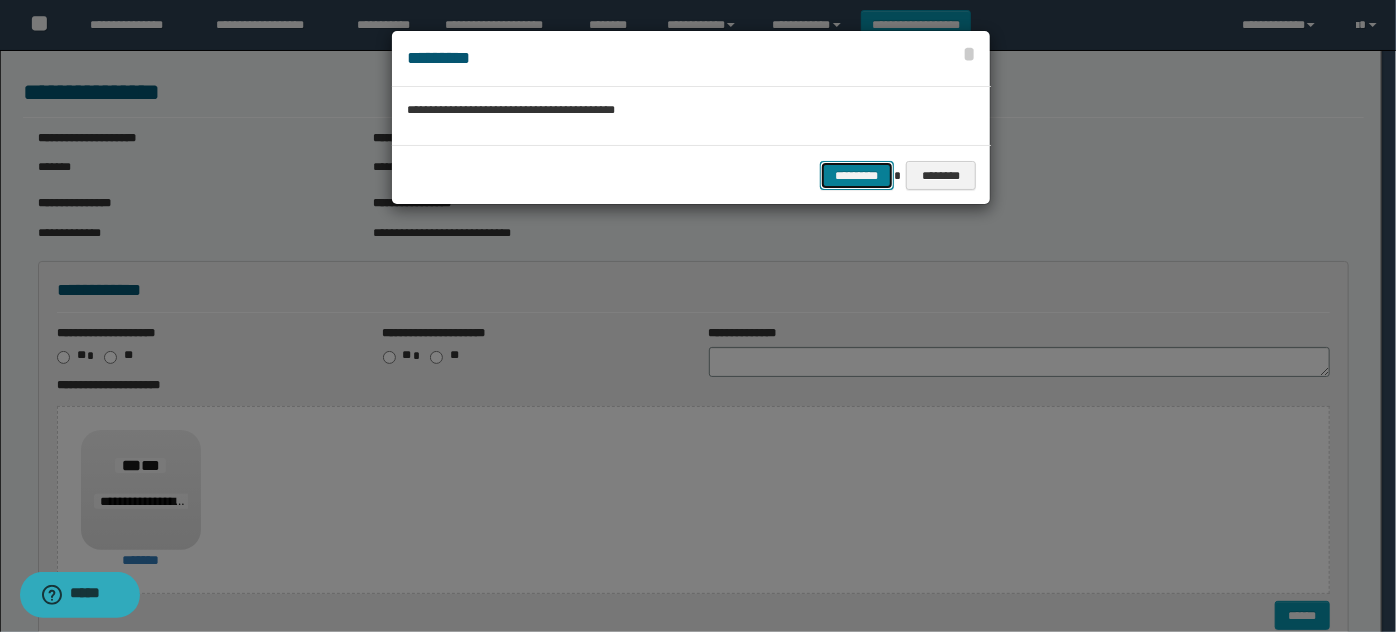 click on "*********" at bounding box center (857, 175) 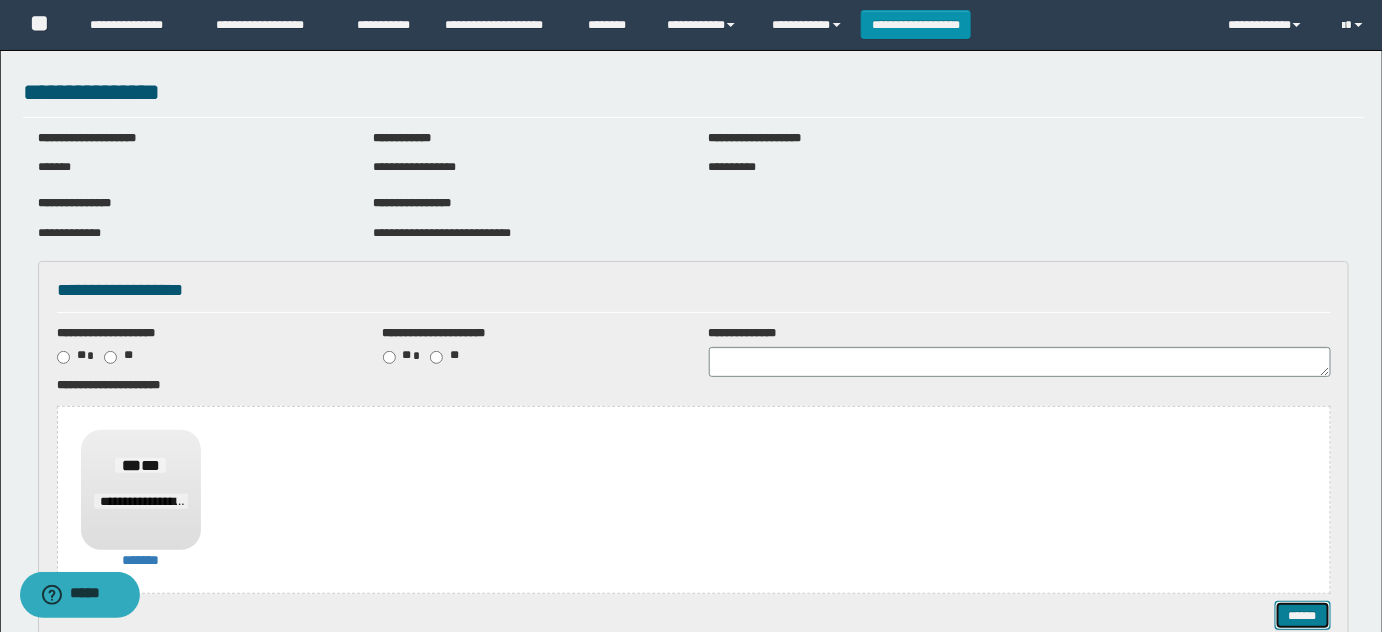 click on "******" at bounding box center (1302, 615) 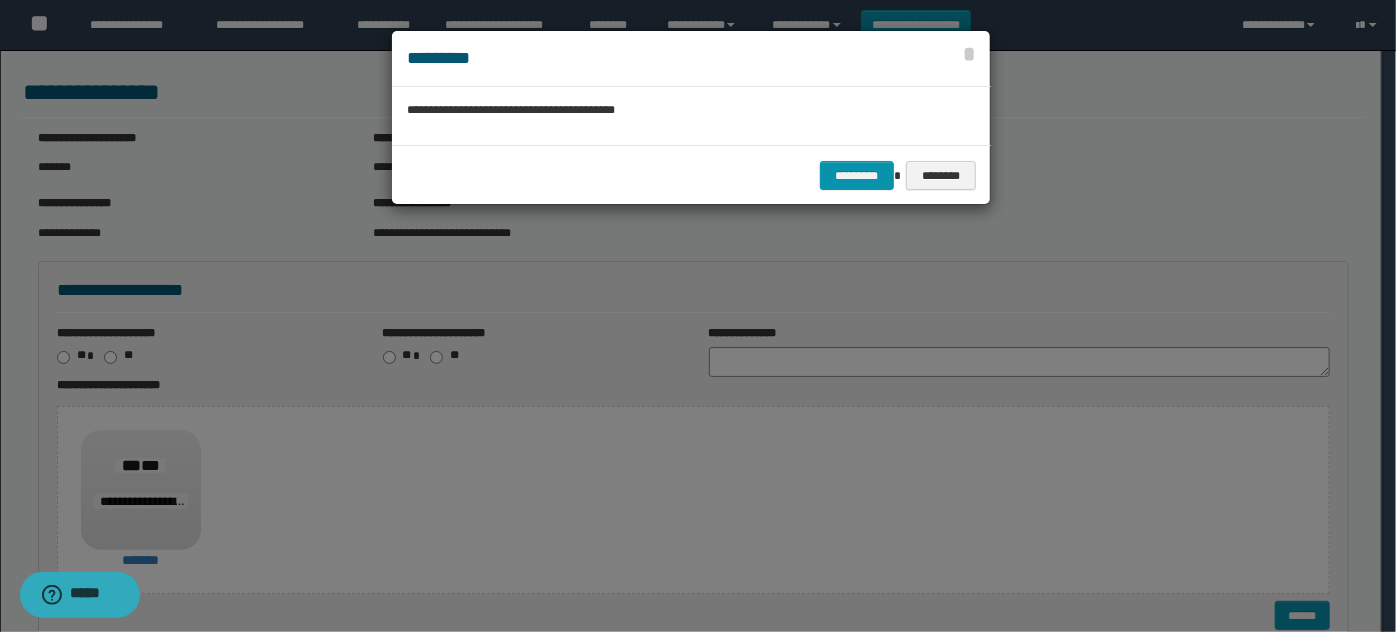 click on "*********
********" at bounding box center (691, 175) 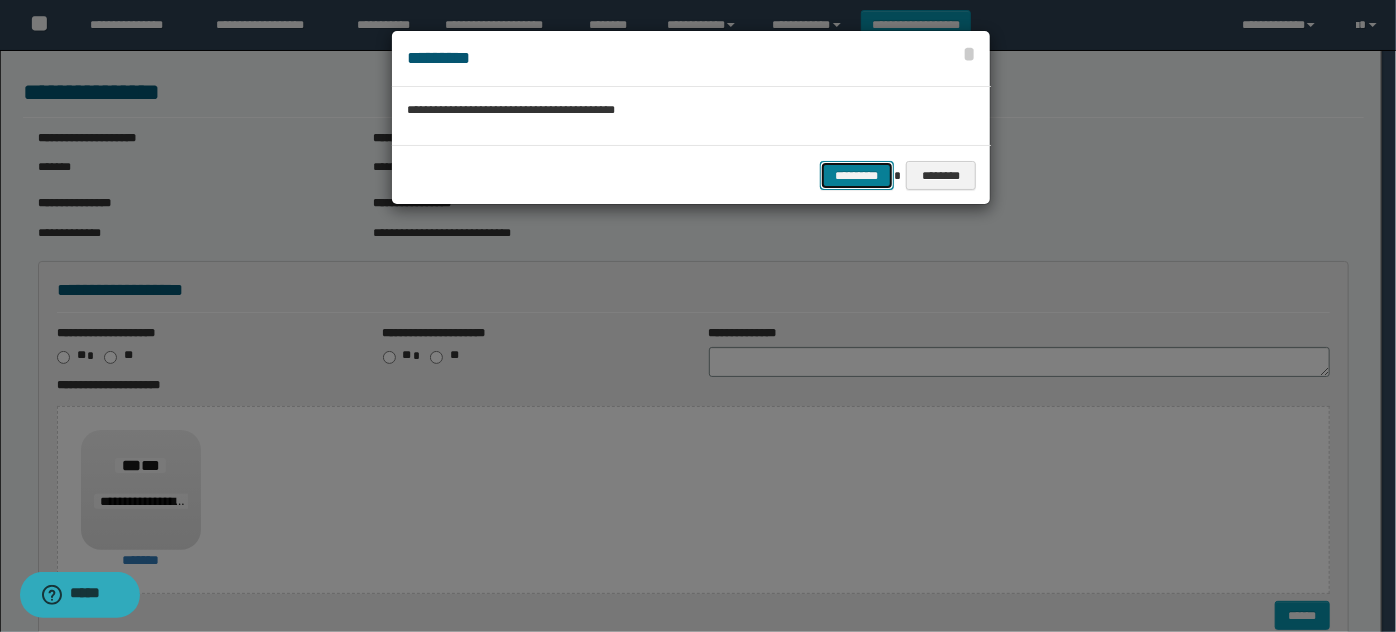 click on "*********" at bounding box center (857, 175) 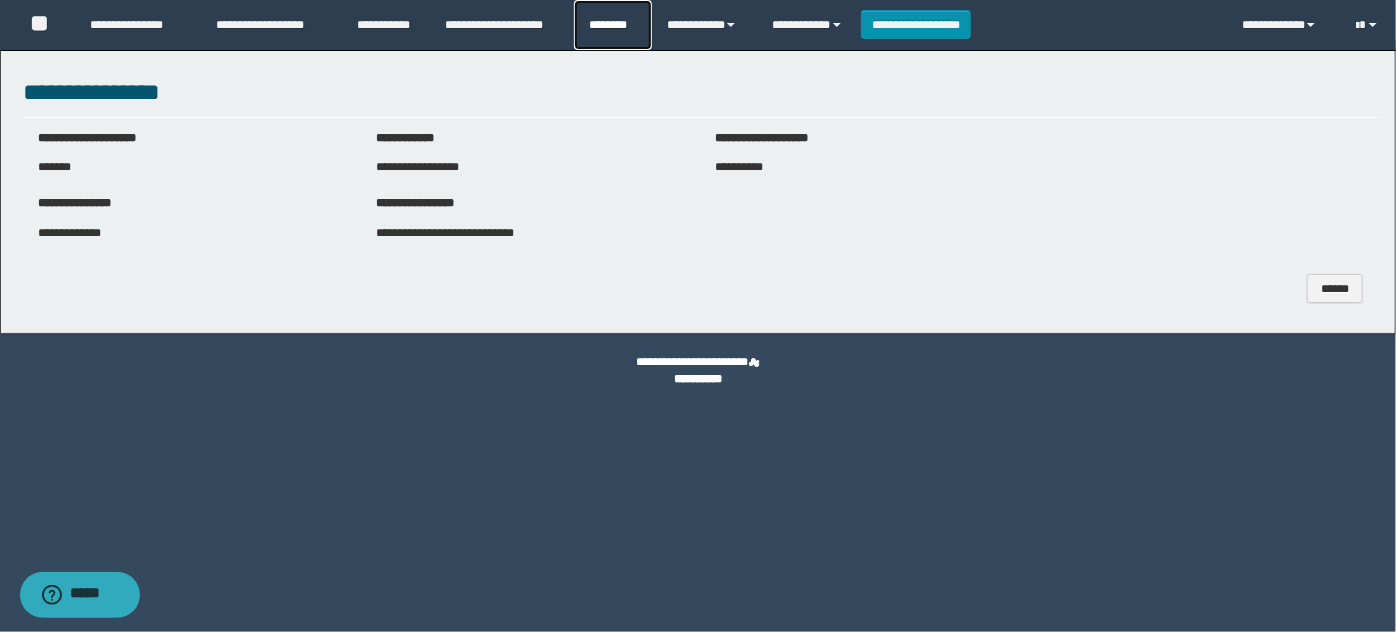 click on "********" at bounding box center (613, 25) 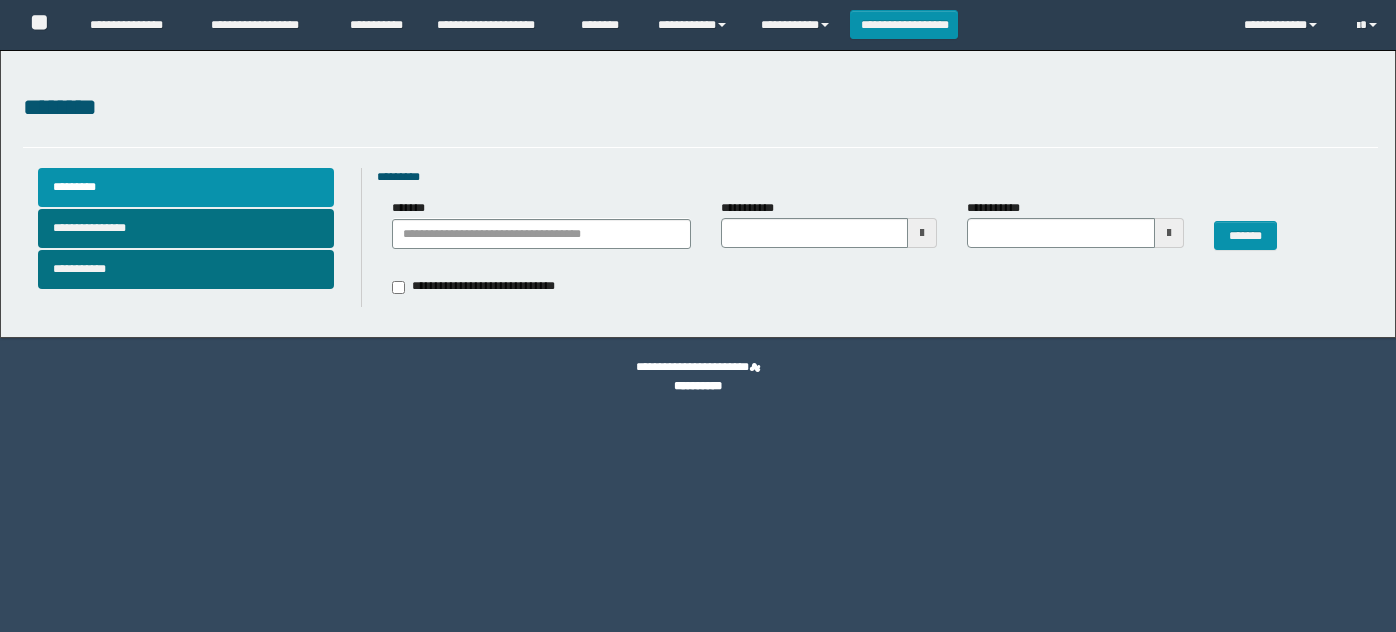 scroll, scrollTop: 0, scrollLeft: 0, axis: both 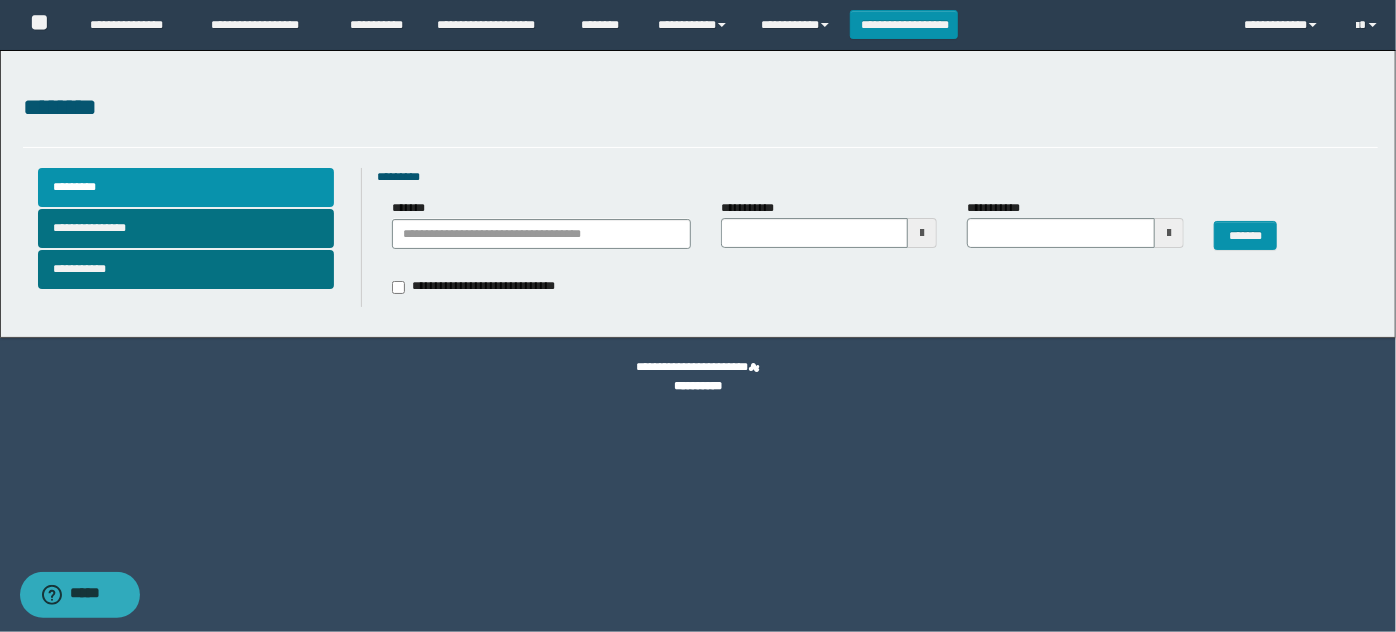 click at bounding box center [829, 233] 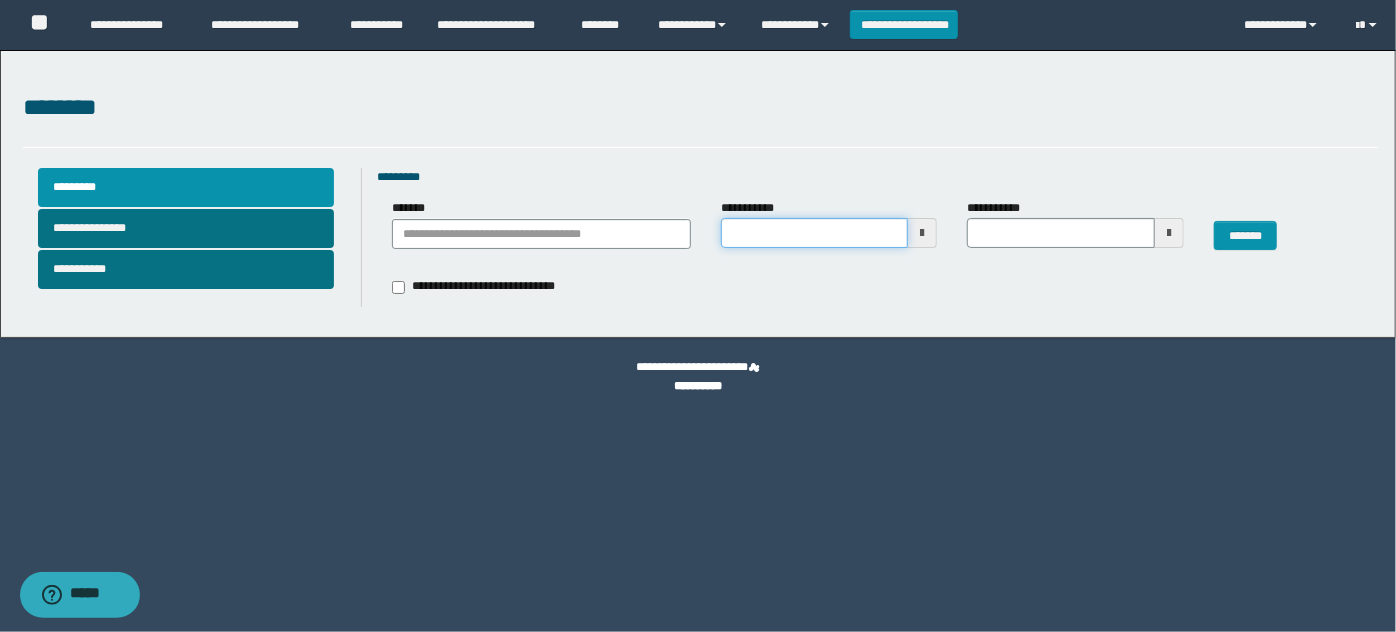 click on "**********" at bounding box center [814, 233] 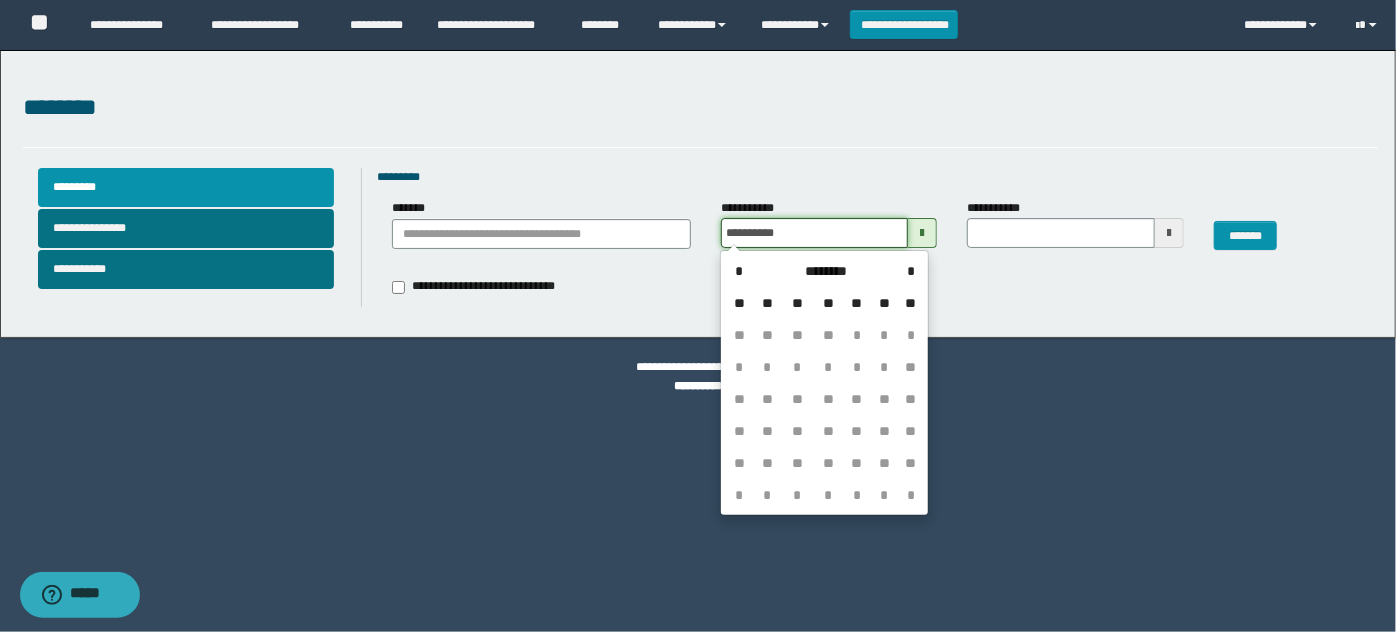 type on "**********" 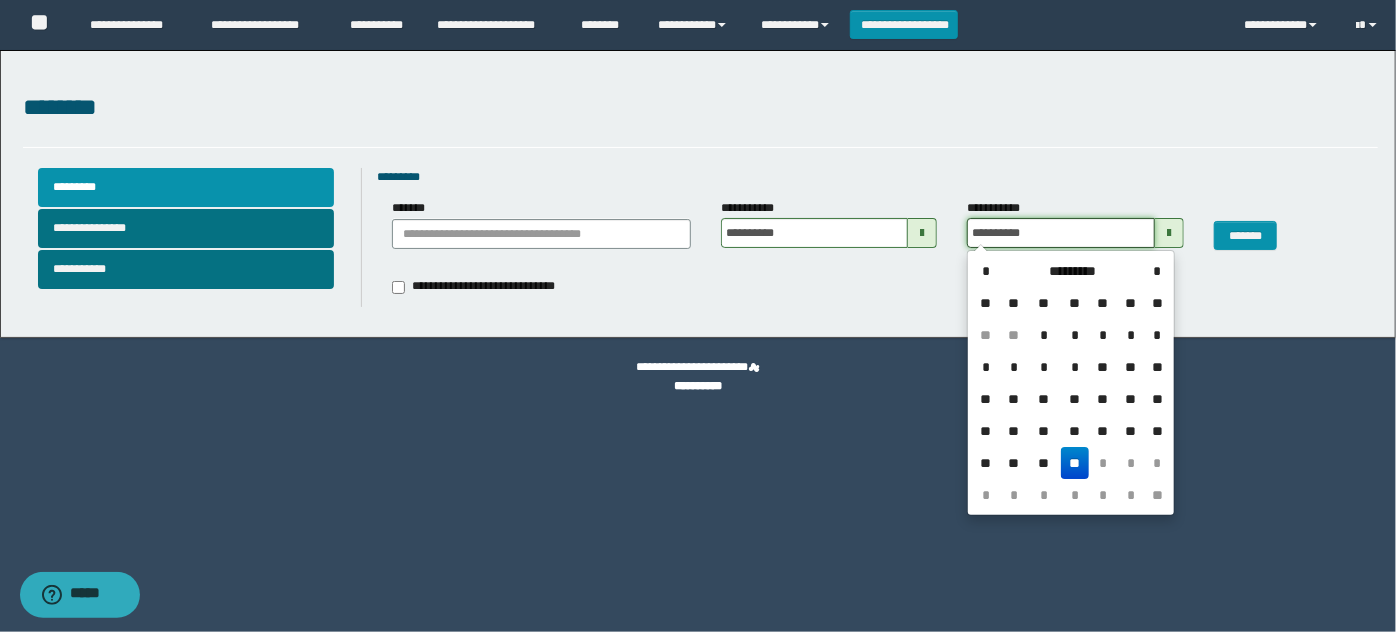 type on "**********" 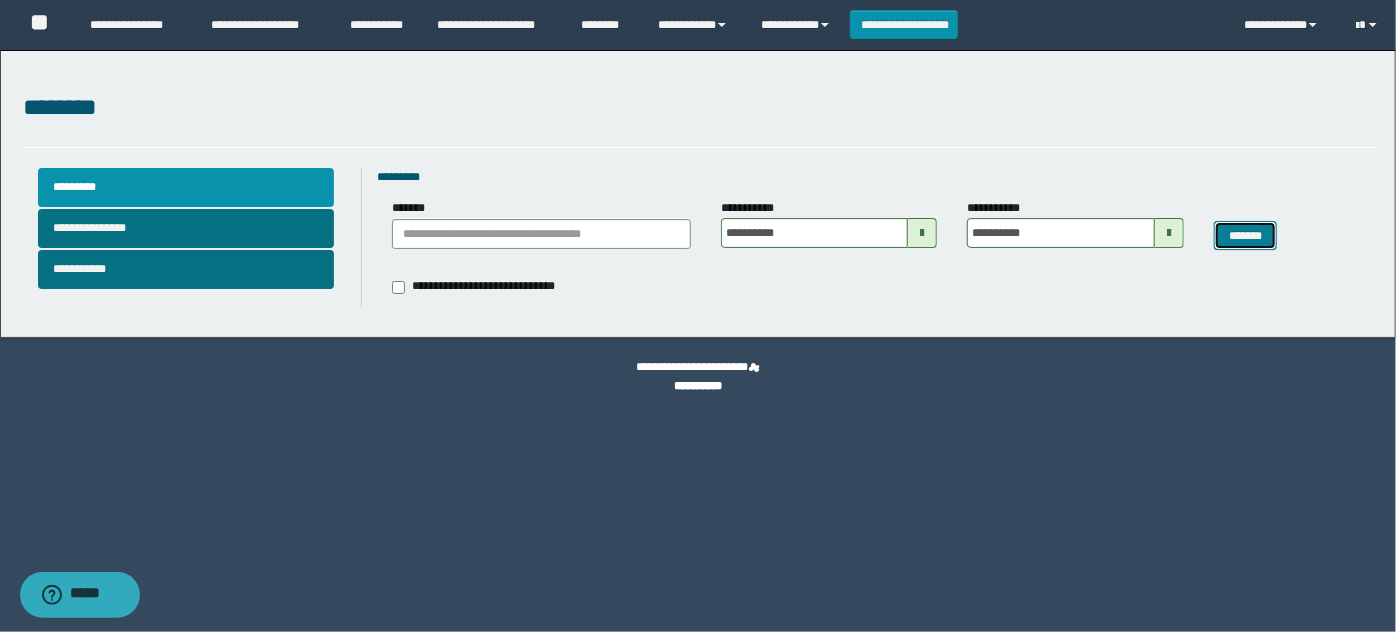 click on "*******" at bounding box center (1245, 235) 